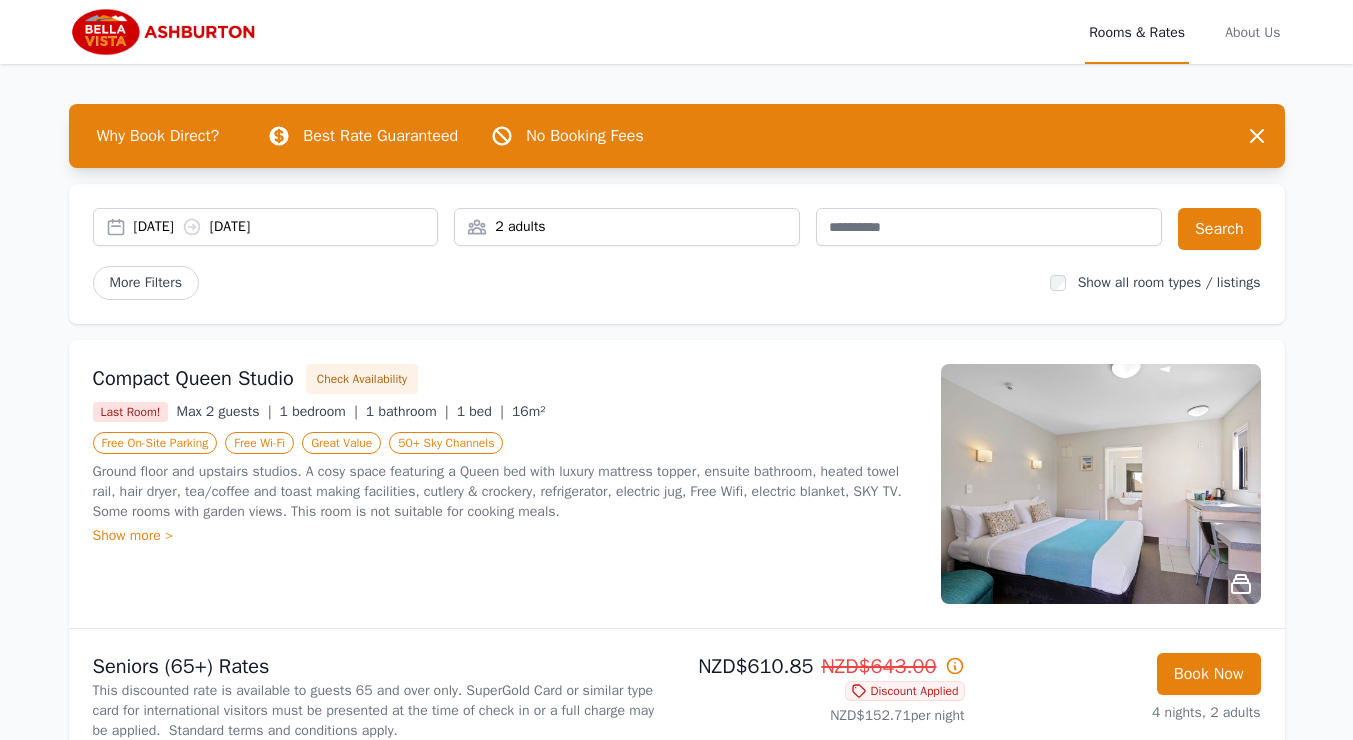 scroll, scrollTop: 0, scrollLeft: 0, axis: both 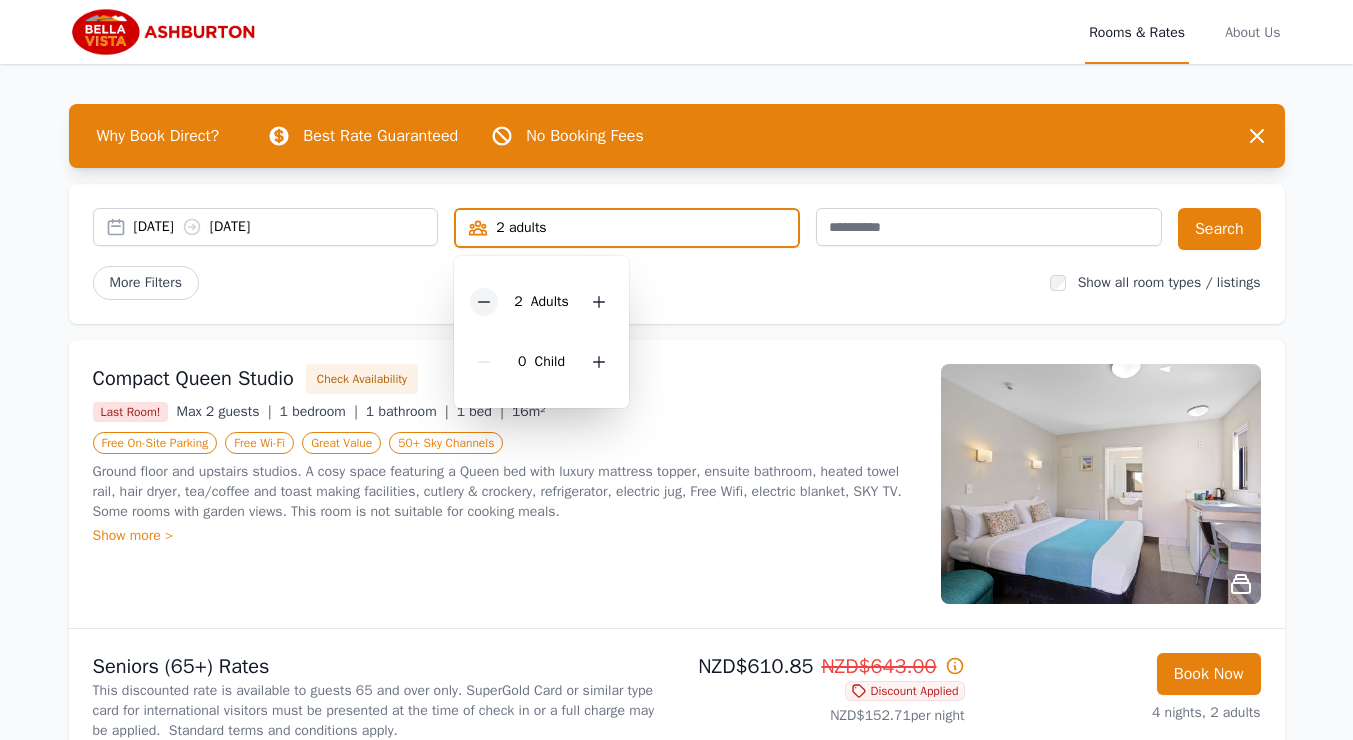 click 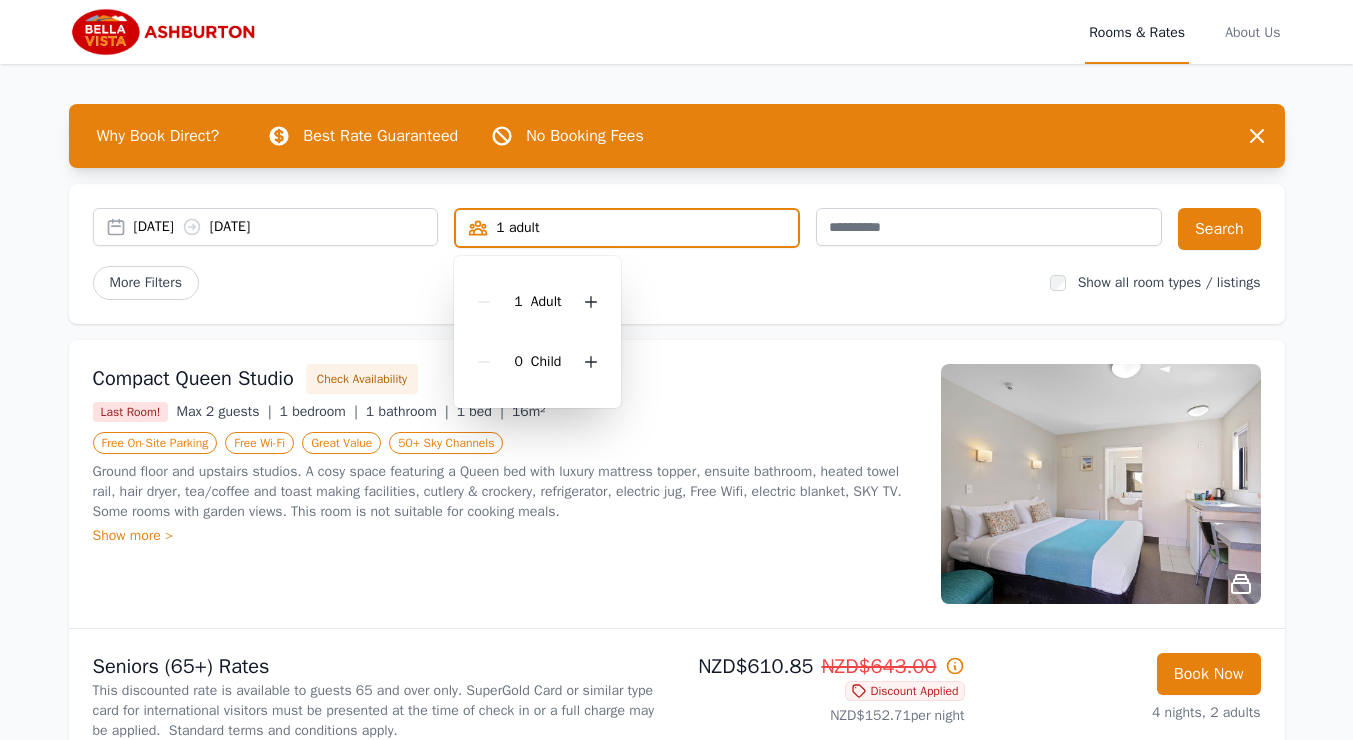 click on "Compact Queen Studio Check Availability Last Room! Max 2 guests | 1 bedroom | 1 bathroom | 1 bed | 16m² Free On-Site Parking Free Wi-Fi Great Value 50+ Sky Channels Ground floor and upstairs studios. A cosy space featuring a Queen bed with luxury mattress topper, ensuite bathroom, heated towel rail, hair dryer, tea/coffee and toast making facilities, cutlery & crockery, refrigerator, electric jug, Free Wifi, electric blanket, SKY TV. Some rooms with garden views. This room is not suitable for cooking meals. Show more >" at bounding box center [677, 484] 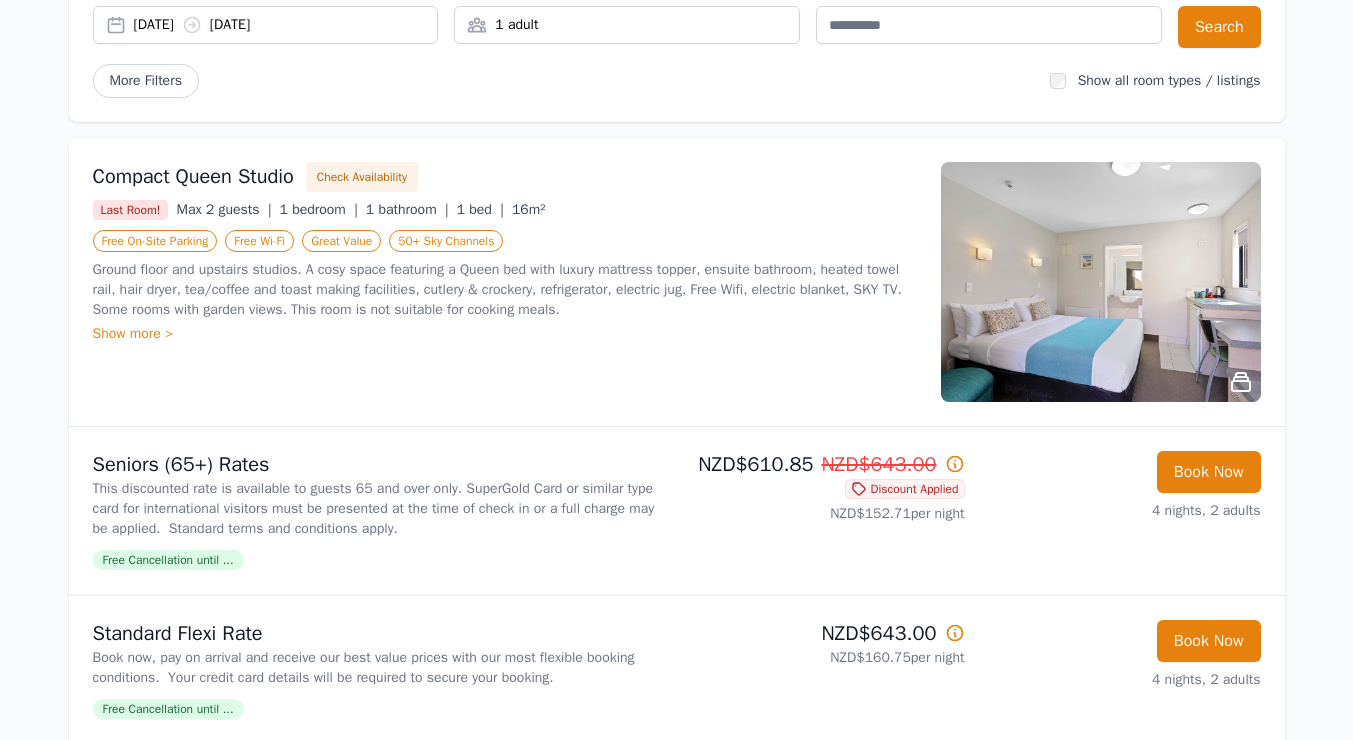 scroll, scrollTop: 202, scrollLeft: 0, axis: vertical 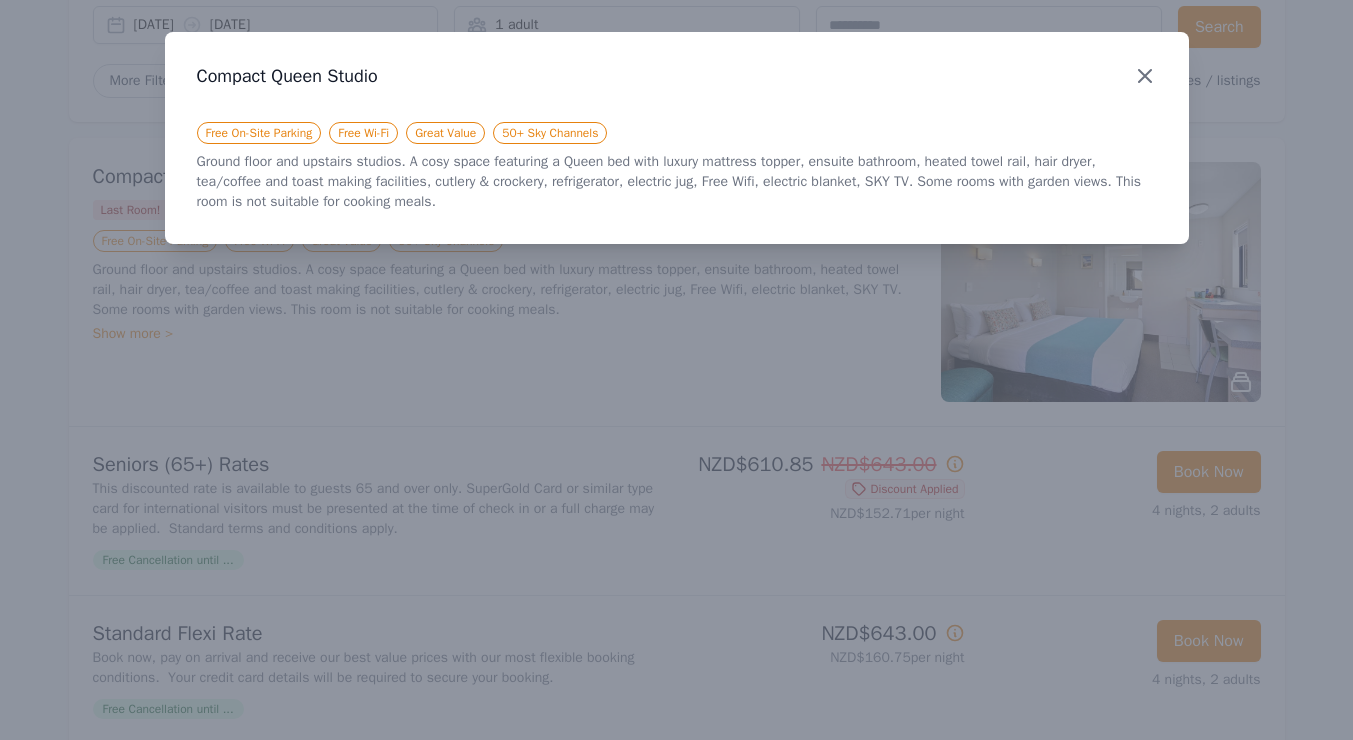 click 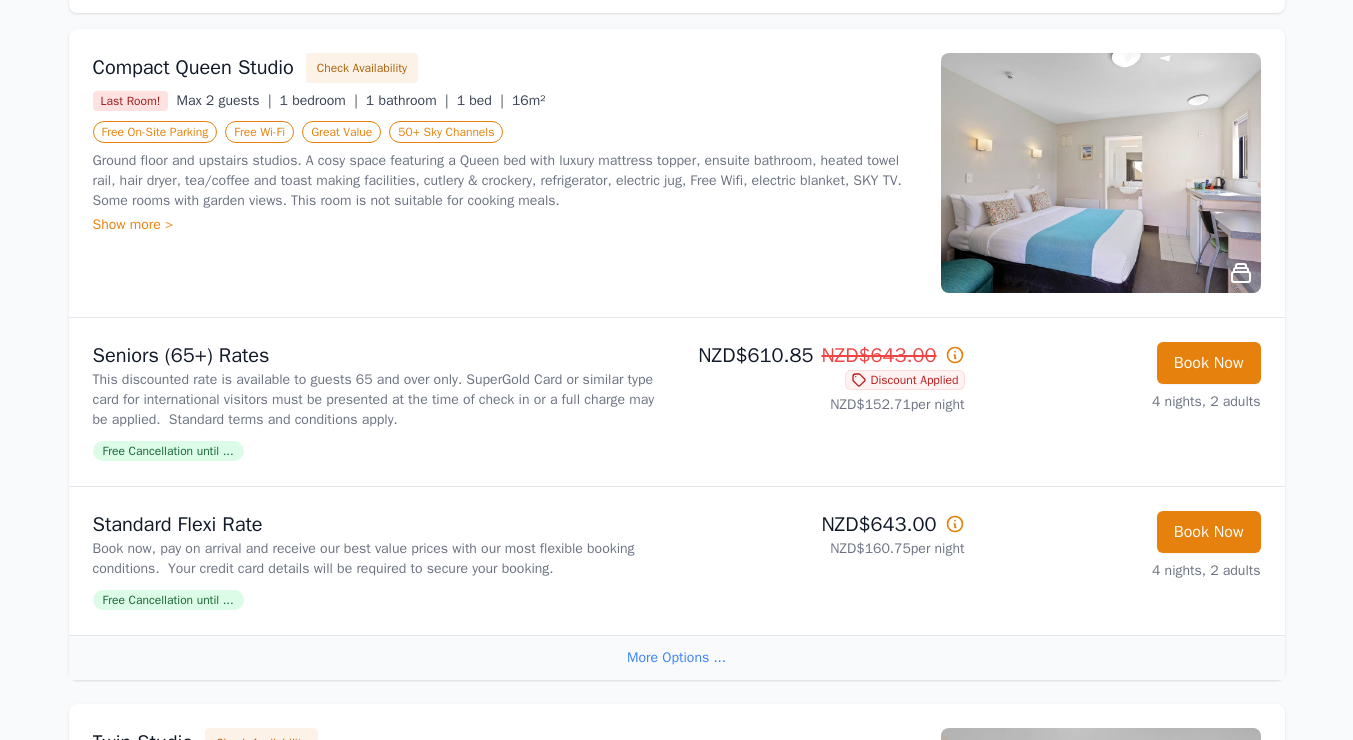 scroll, scrollTop: 307, scrollLeft: 0, axis: vertical 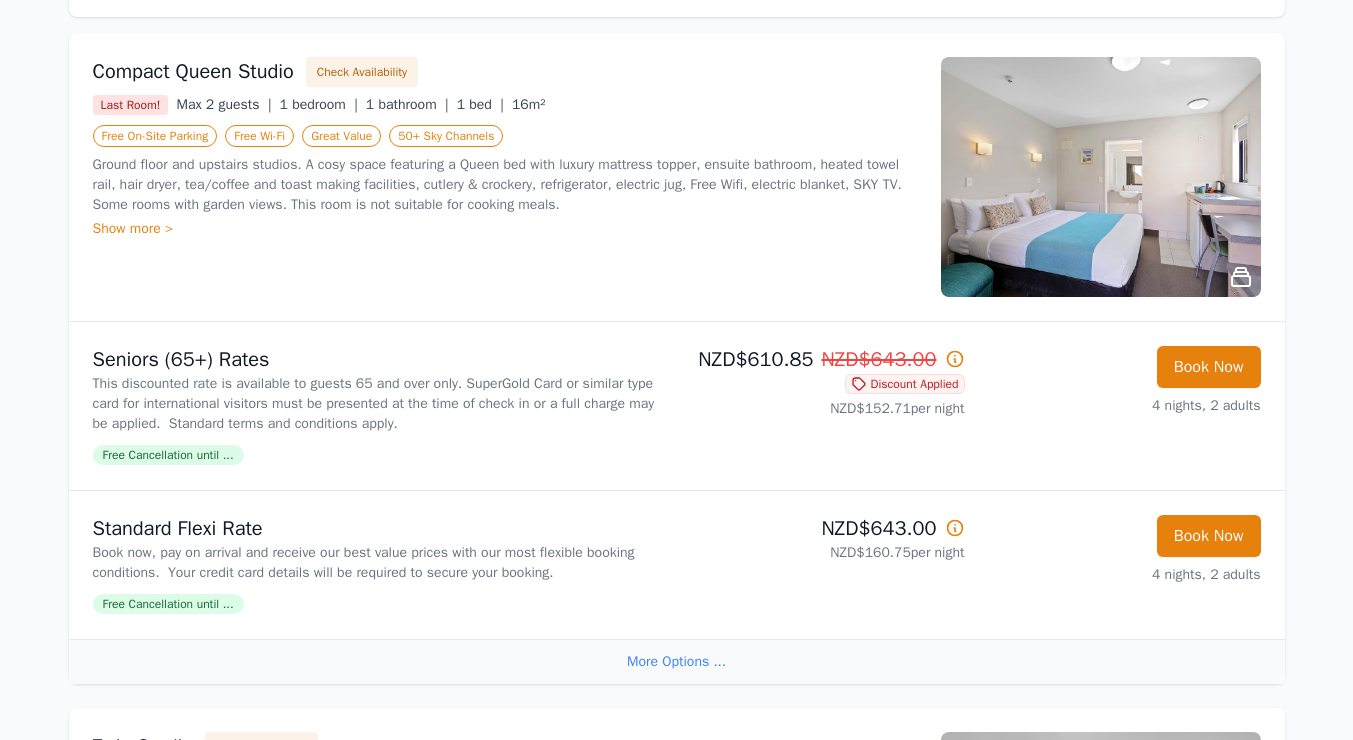 click on "Show more >" at bounding box center (505, 229) 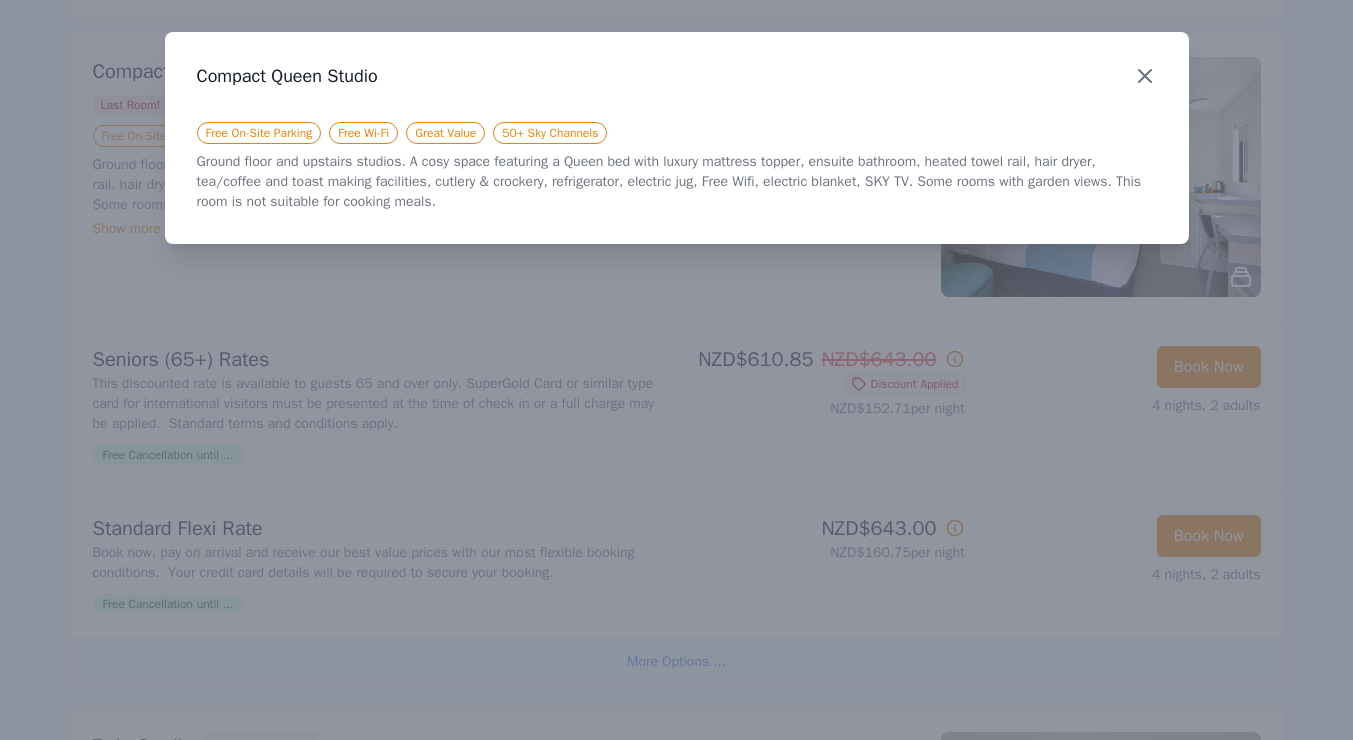click 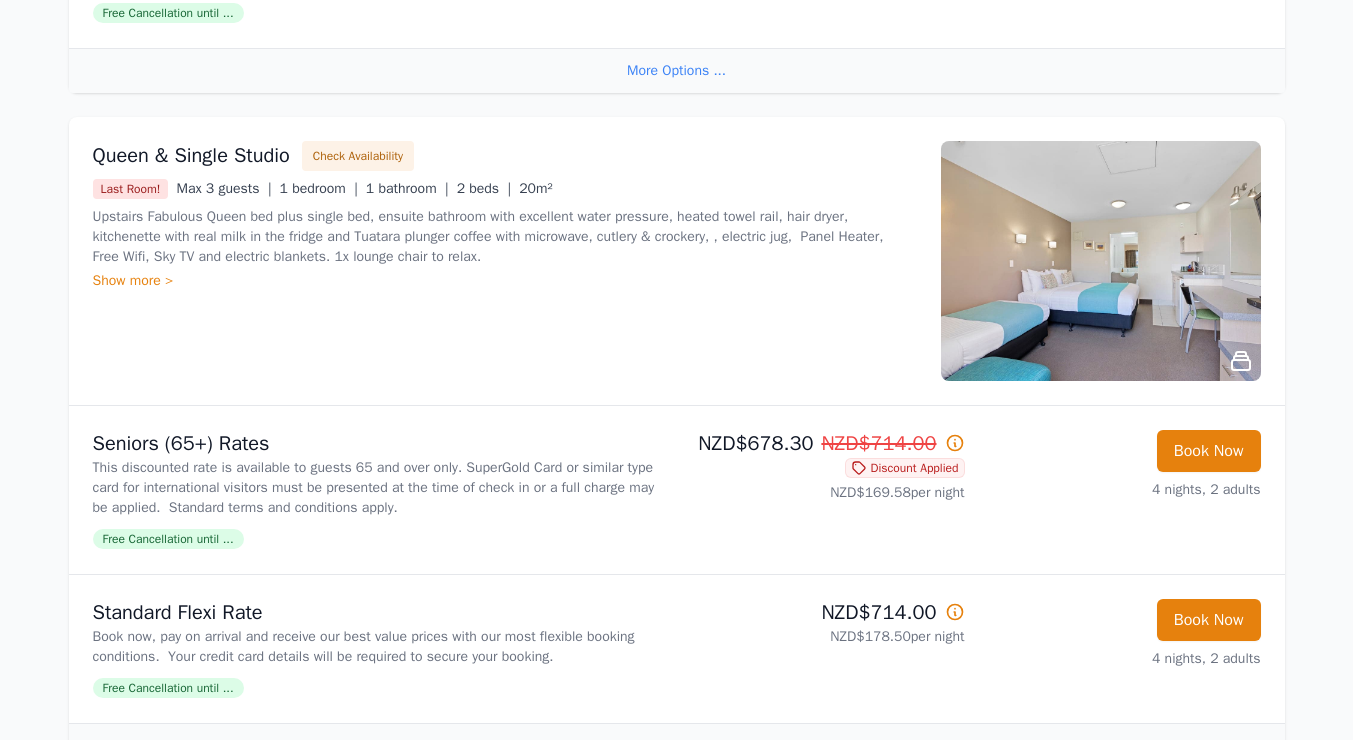 scroll, scrollTop: 1586, scrollLeft: 0, axis: vertical 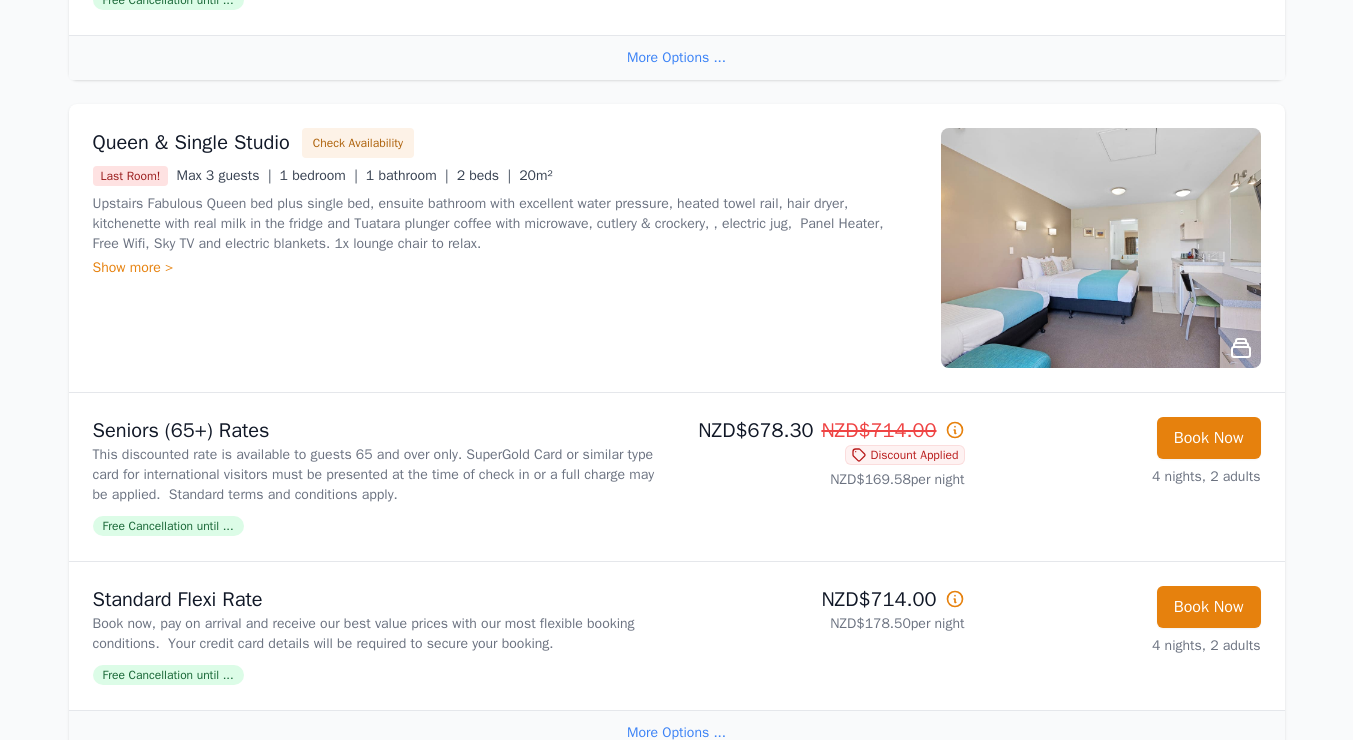 click on "Show more >" at bounding box center (505, 268) 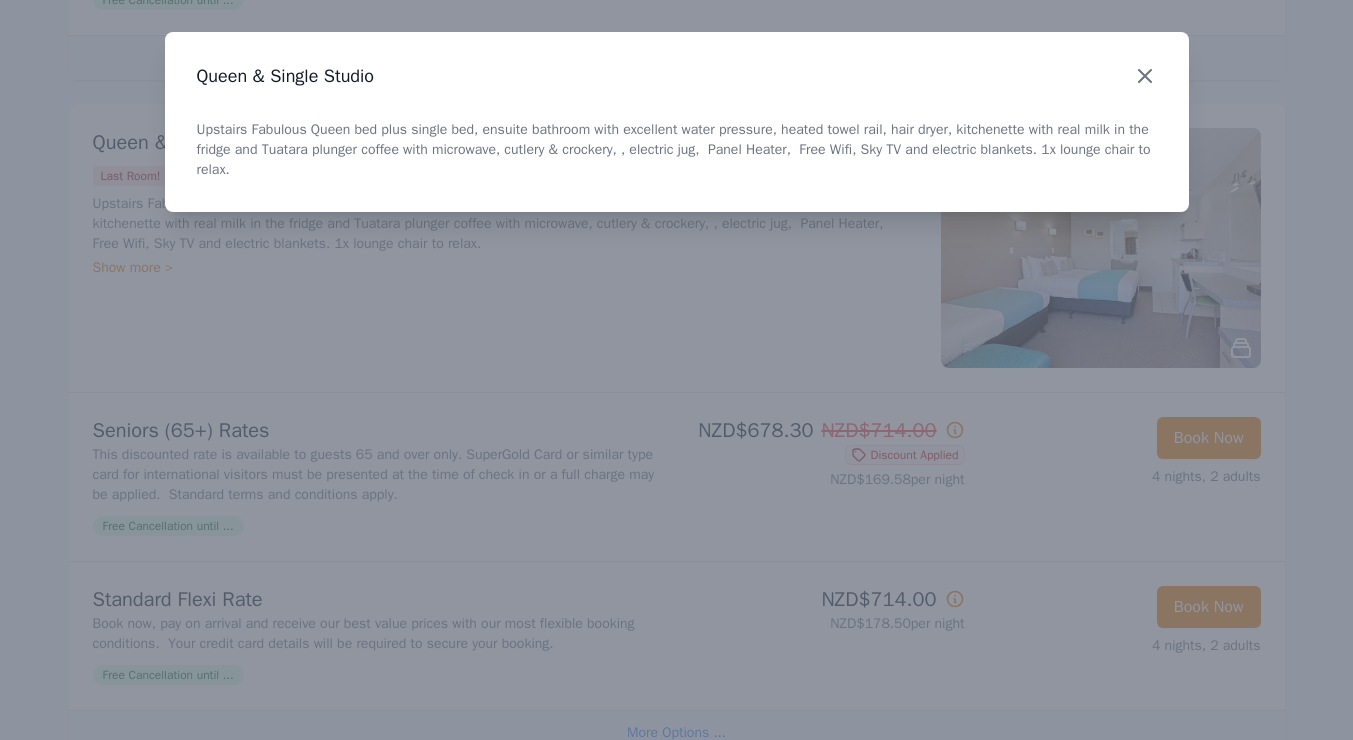 click 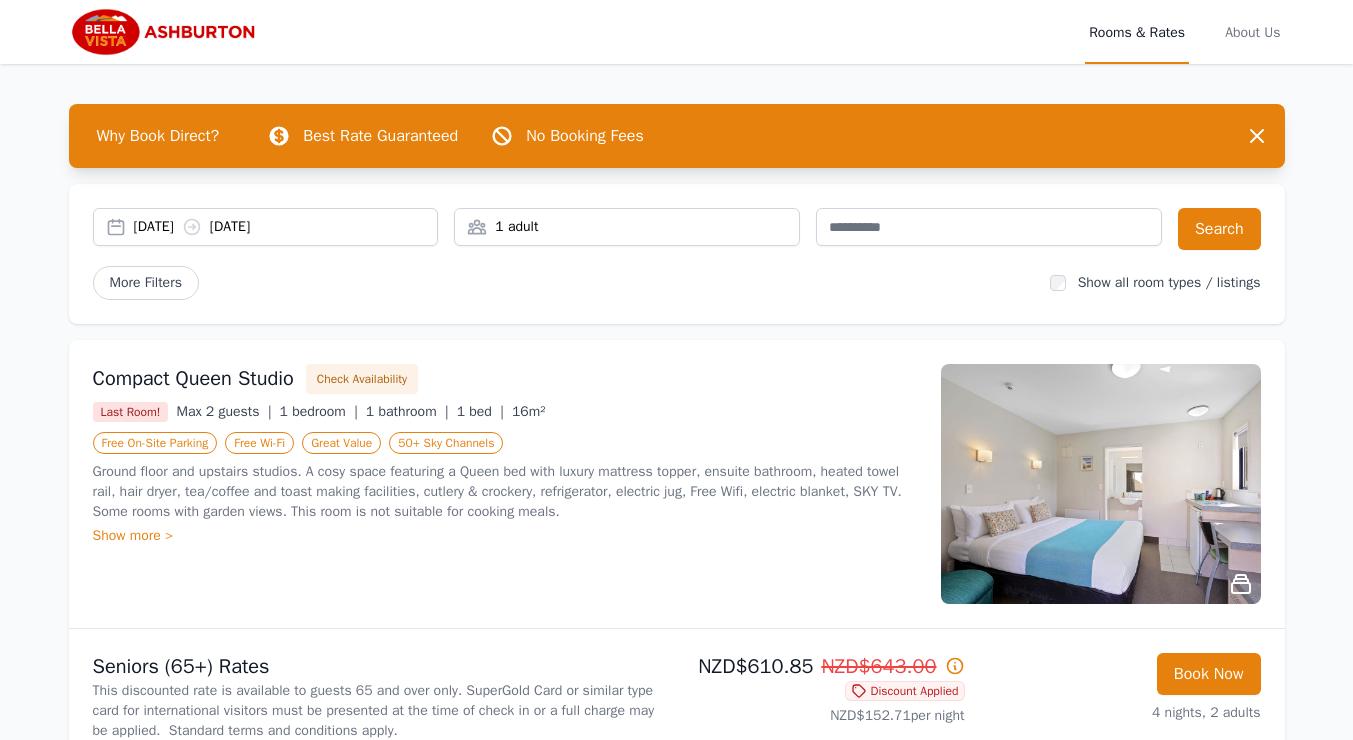 scroll, scrollTop: 0, scrollLeft: 0, axis: both 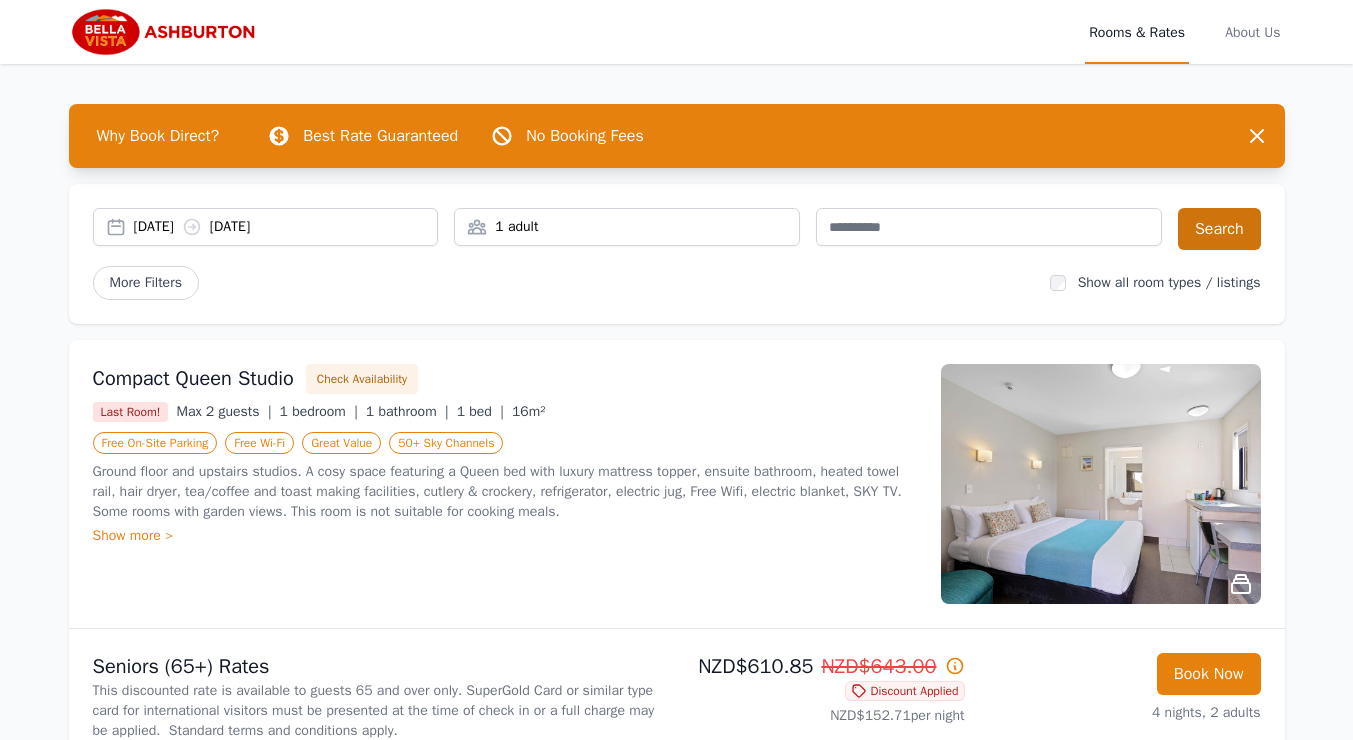 click on "Search" at bounding box center [1219, 229] 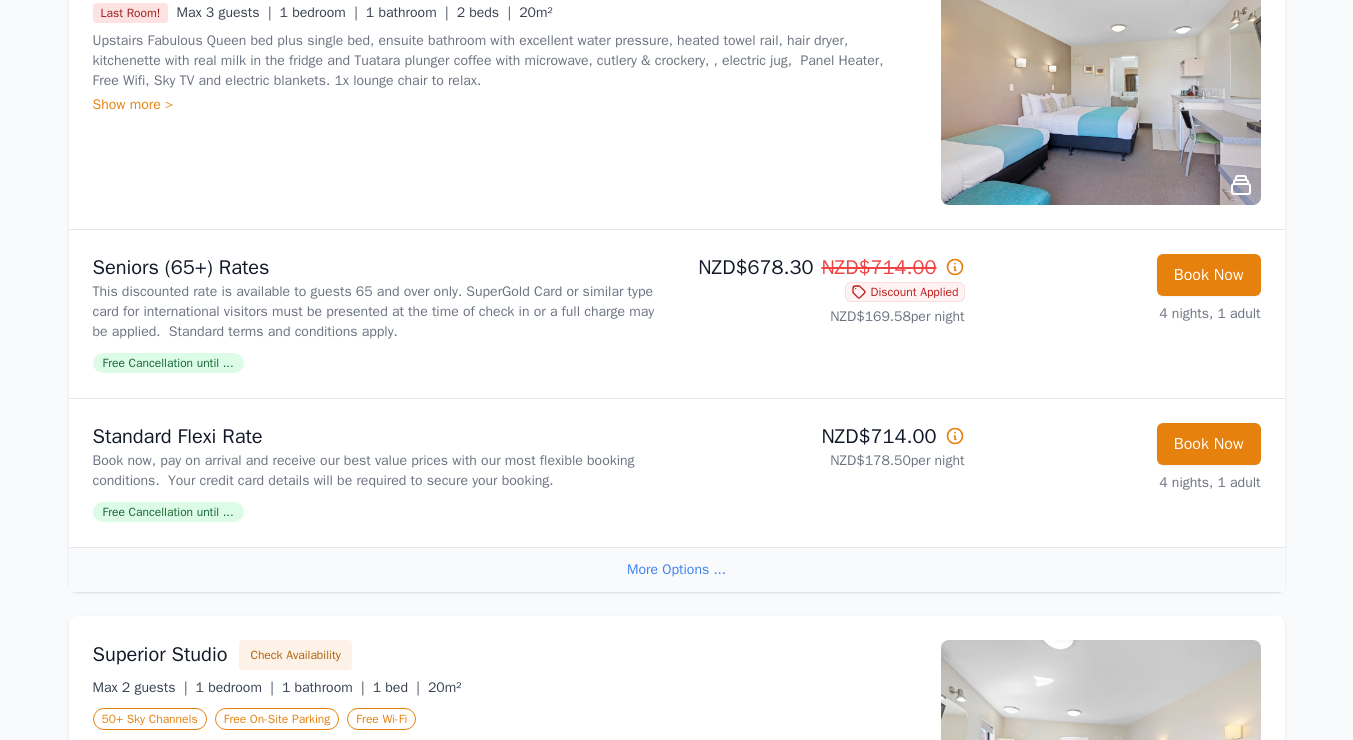 scroll, scrollTop: 1754, scrollLeft: 0, axis: vertical 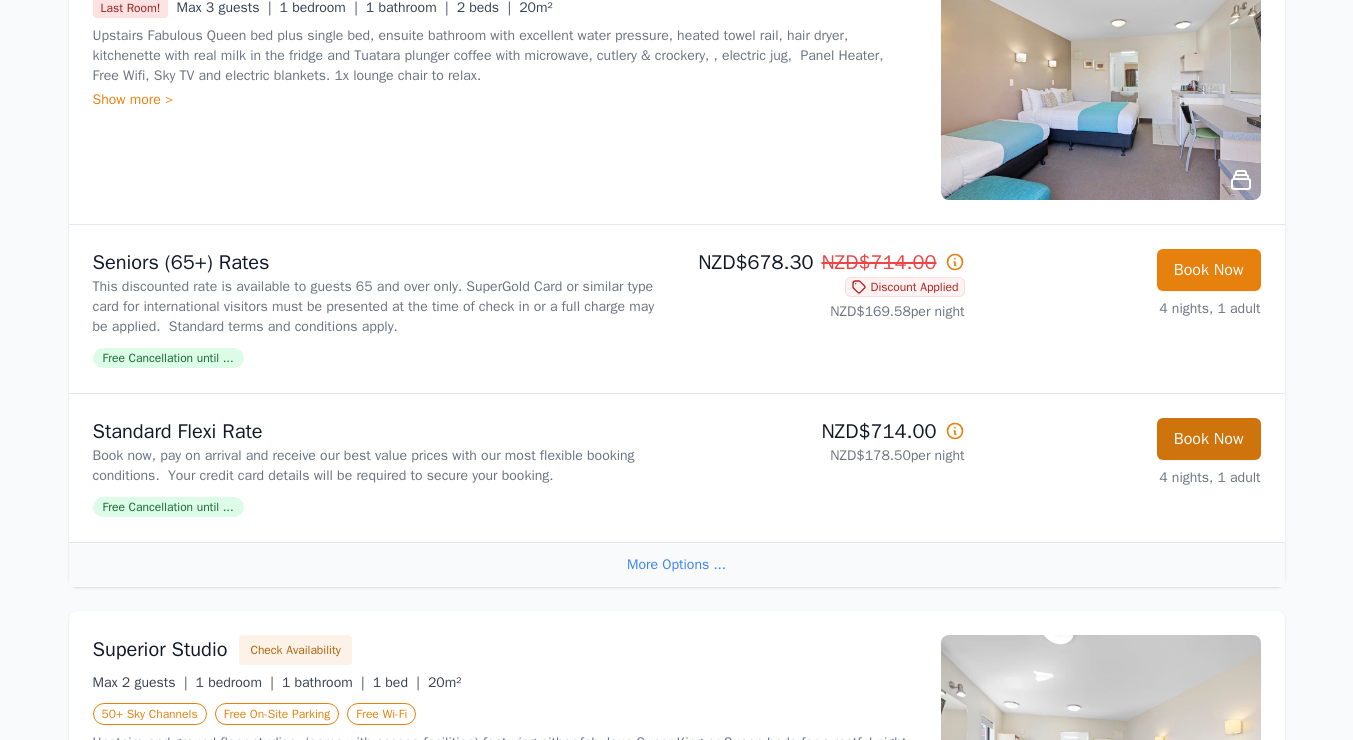 click on "Book Now" at bounding box center [1209, 439] 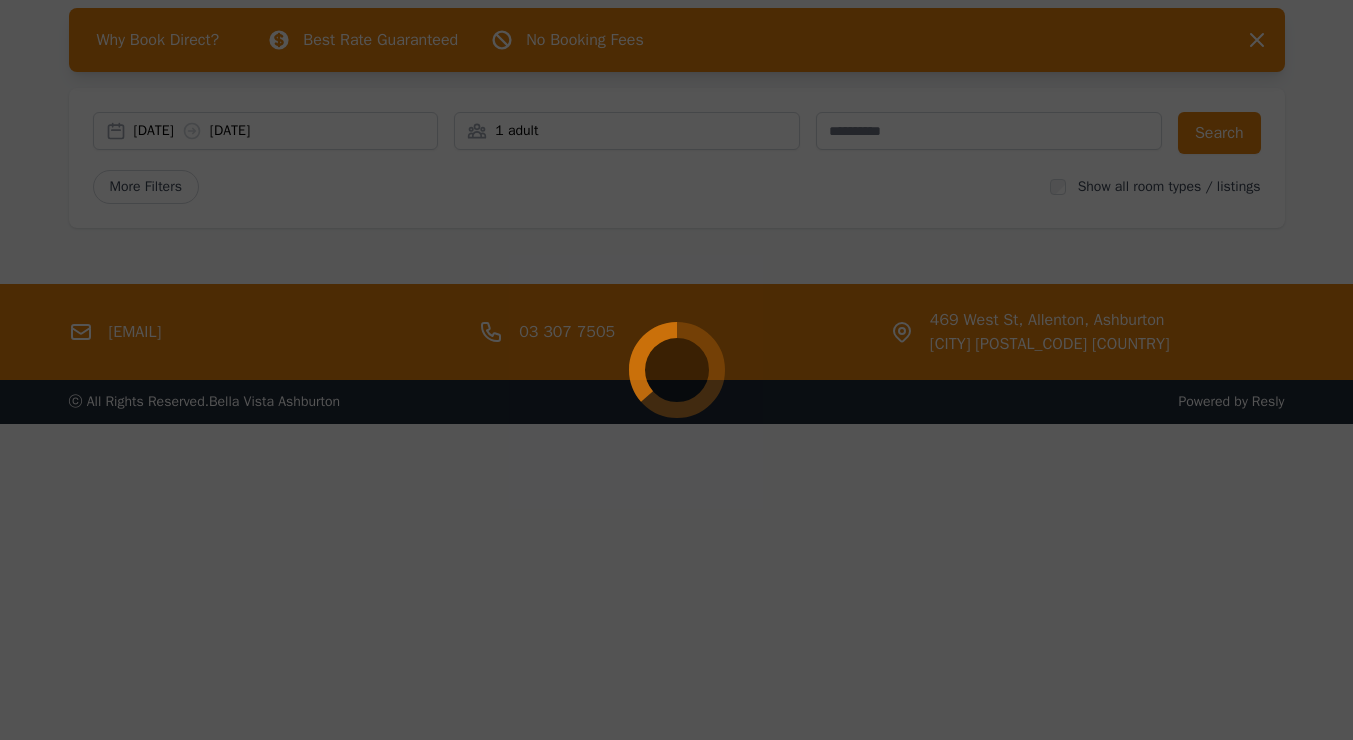 scroll, scrollTop: 96, scrollLeft: 0, axis: vertical 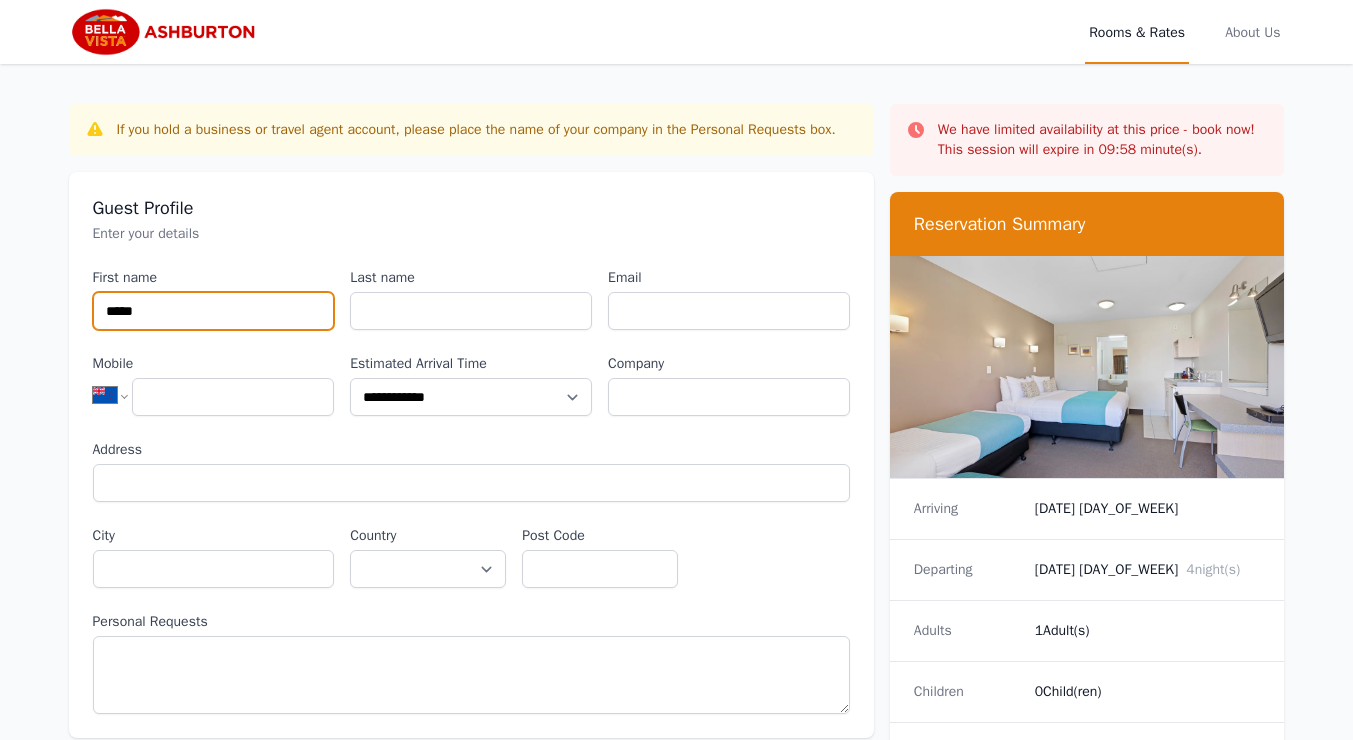 type on "*****" 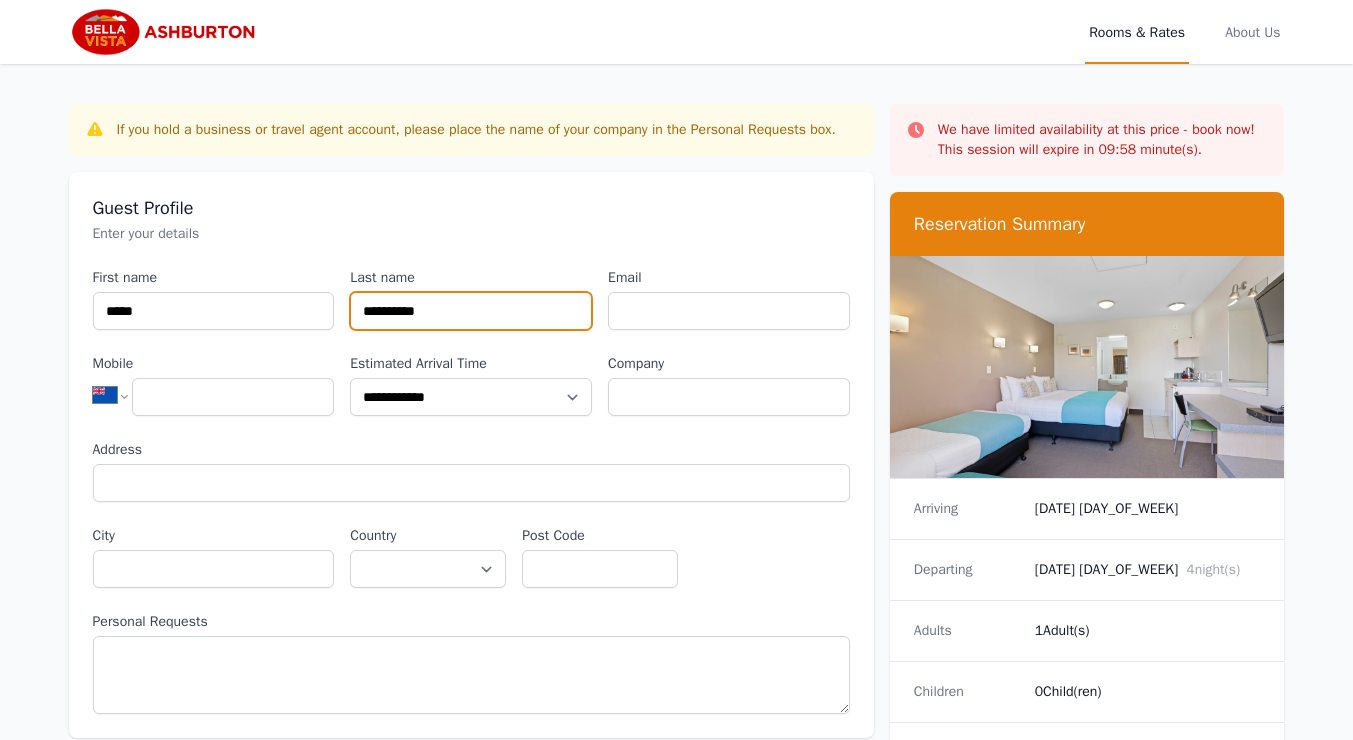 type on "**********" 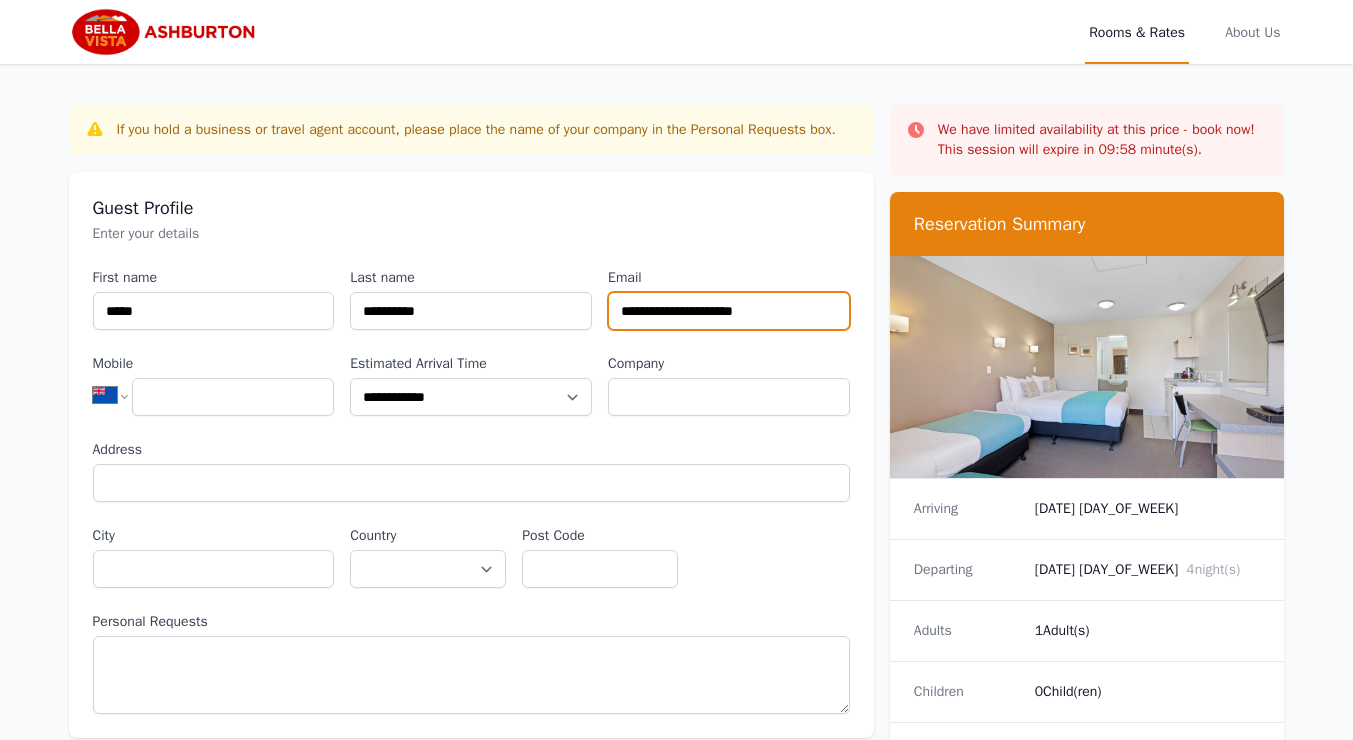 type on "**********" 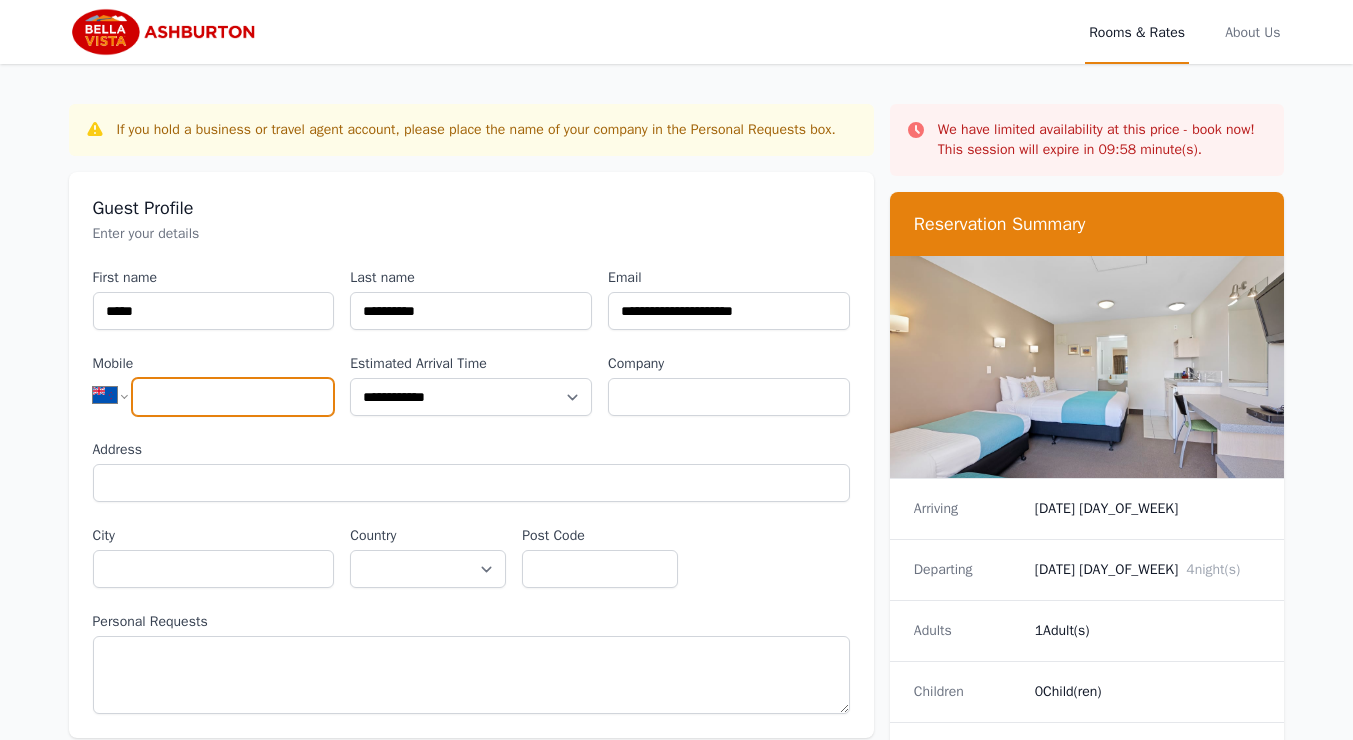 click on "Mobile" at bounding box center [233, 397] 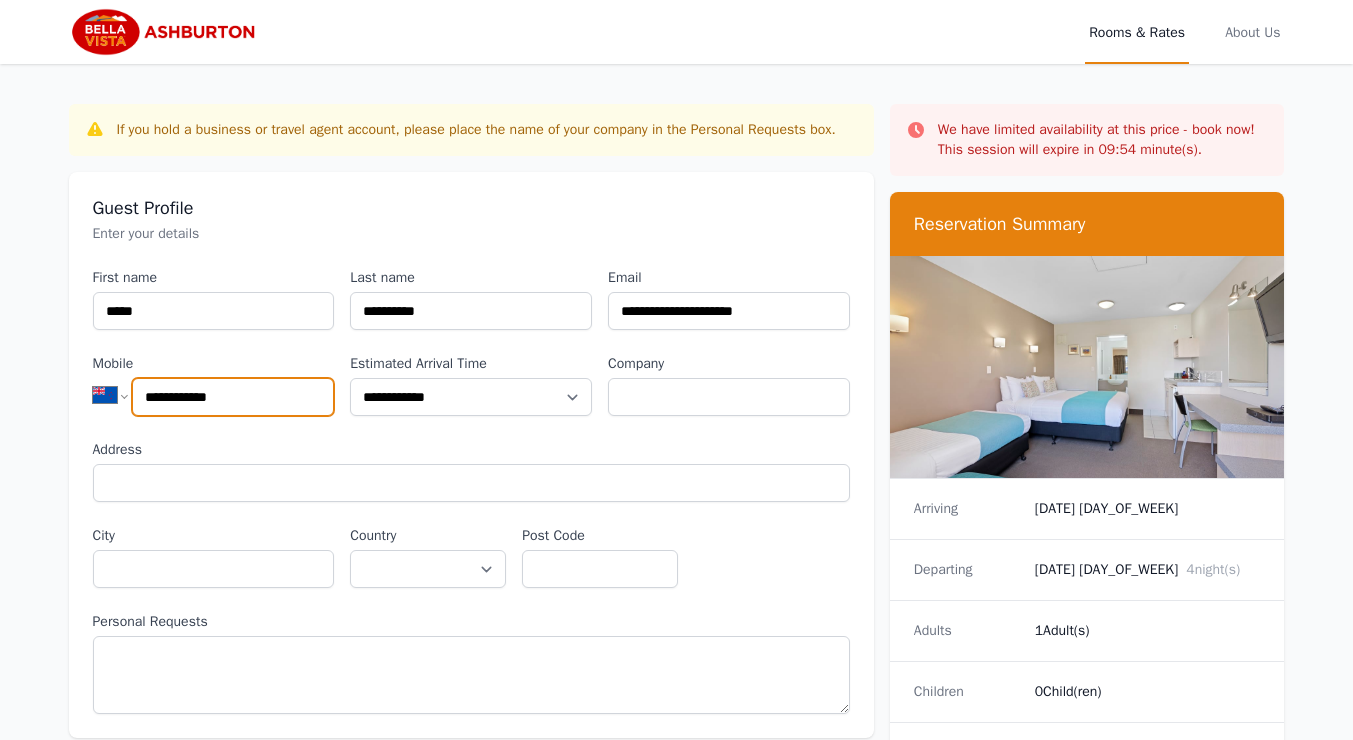 type on "**********" 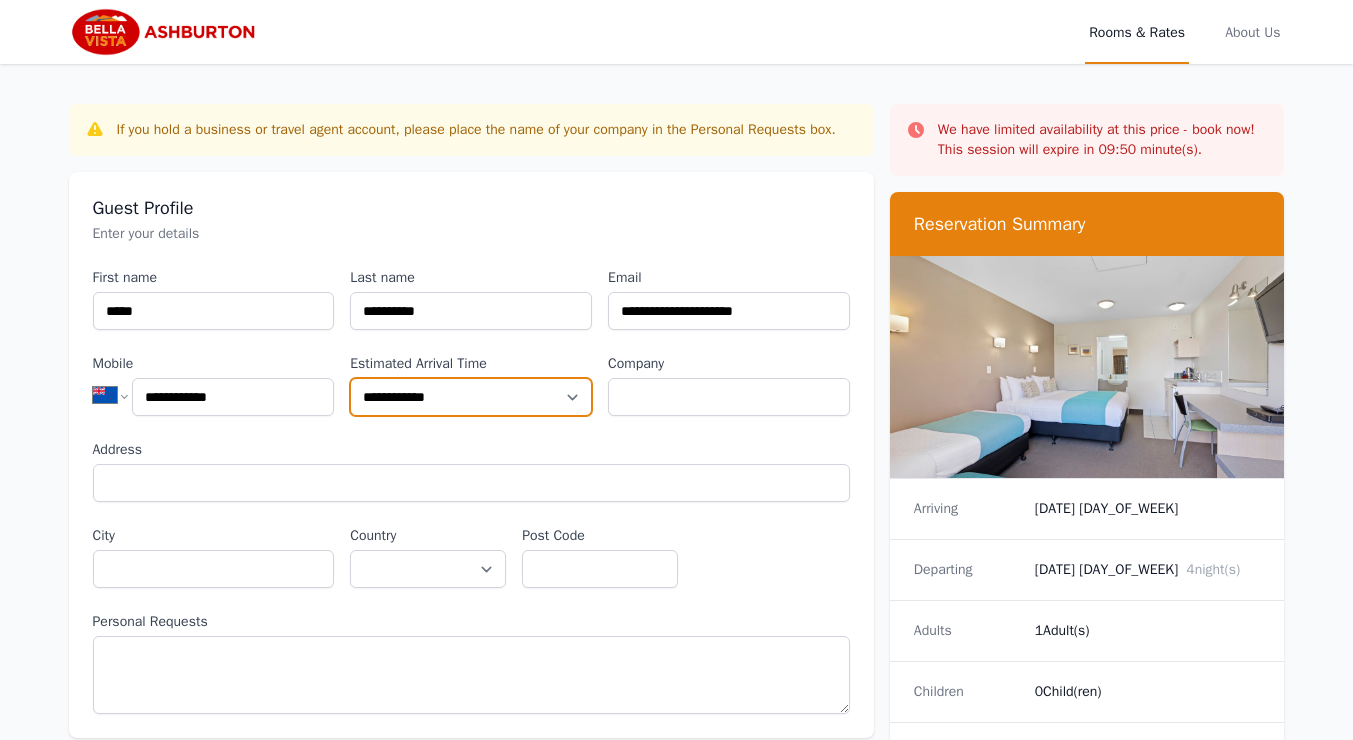 select on "**********" 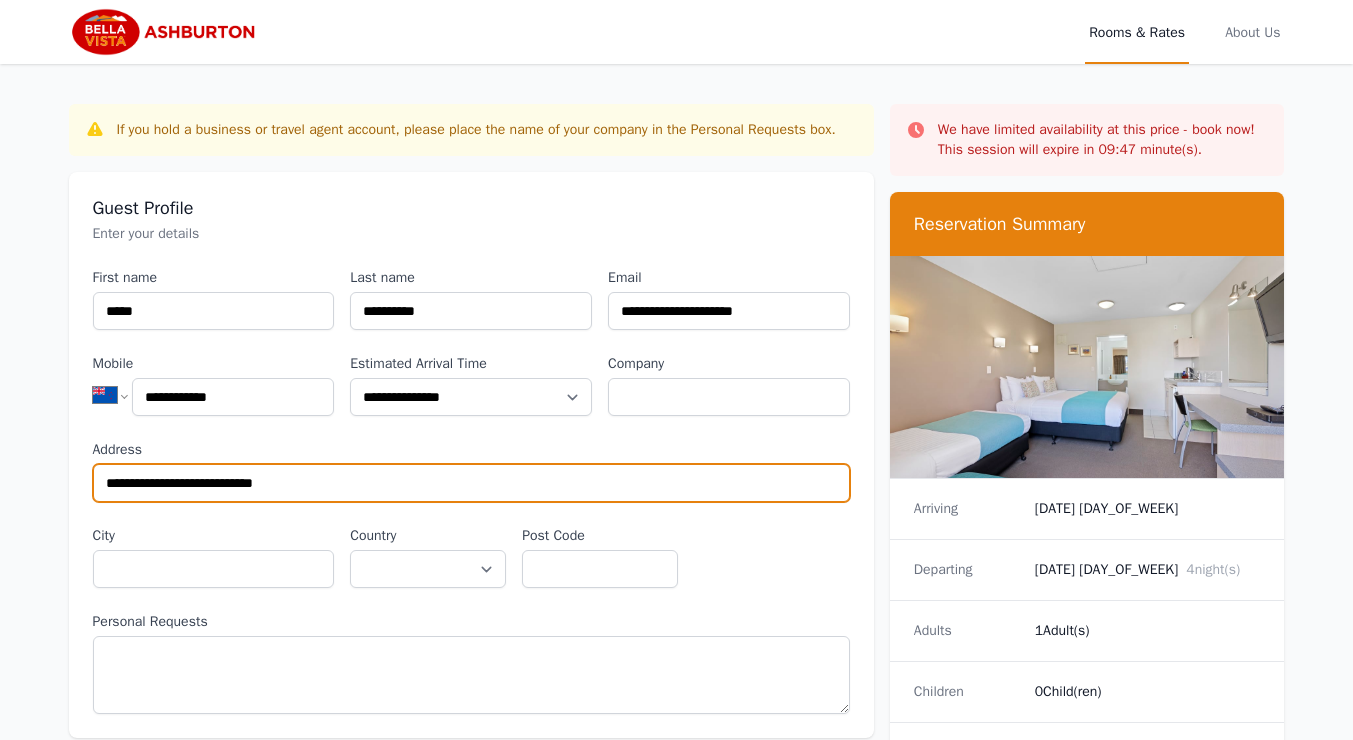 type on "**********" 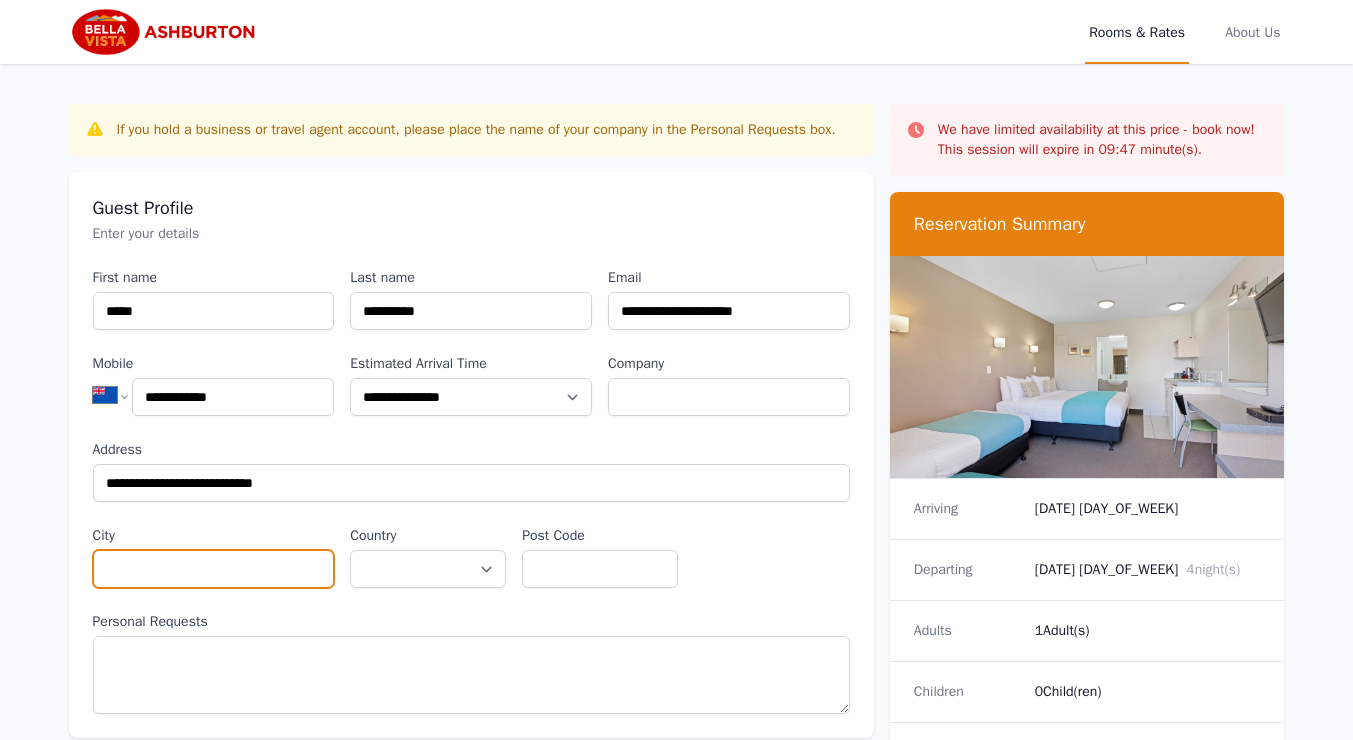 click on "City" at bounding box center [214, 569] 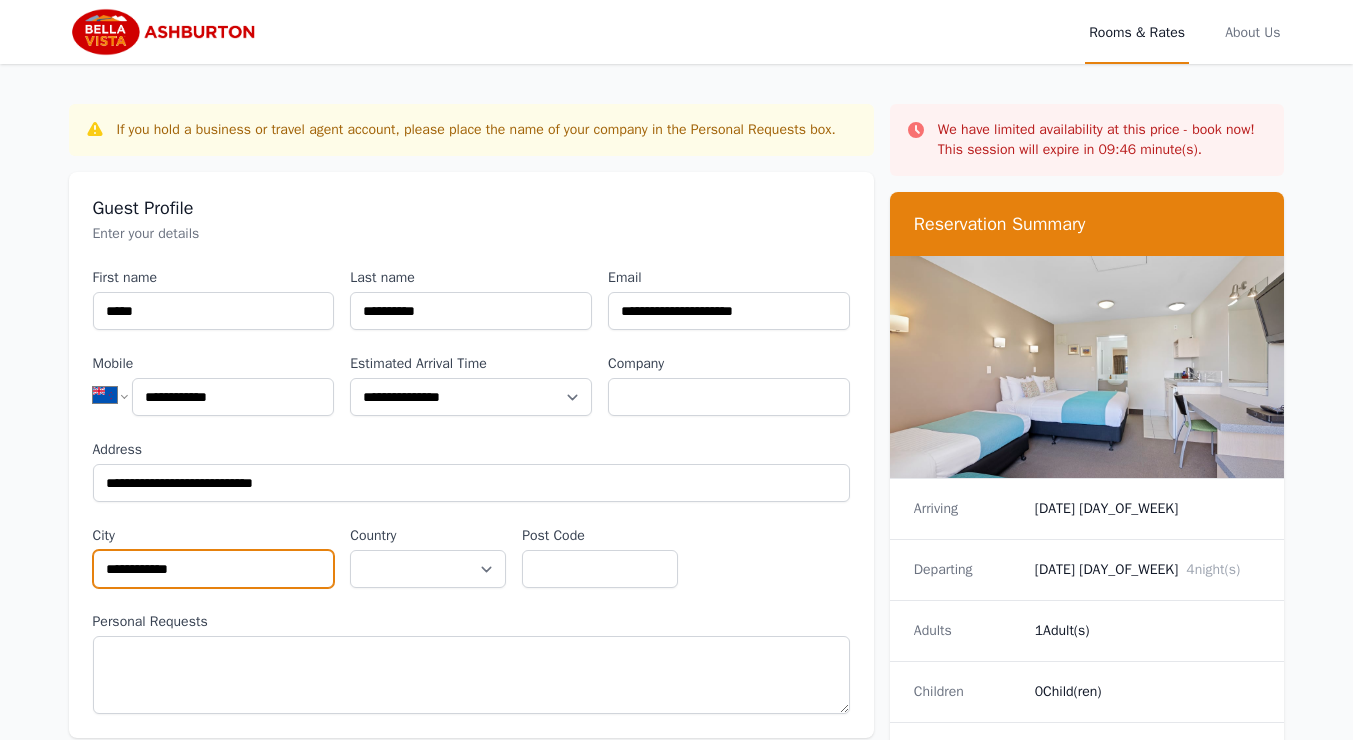 type on "**********" 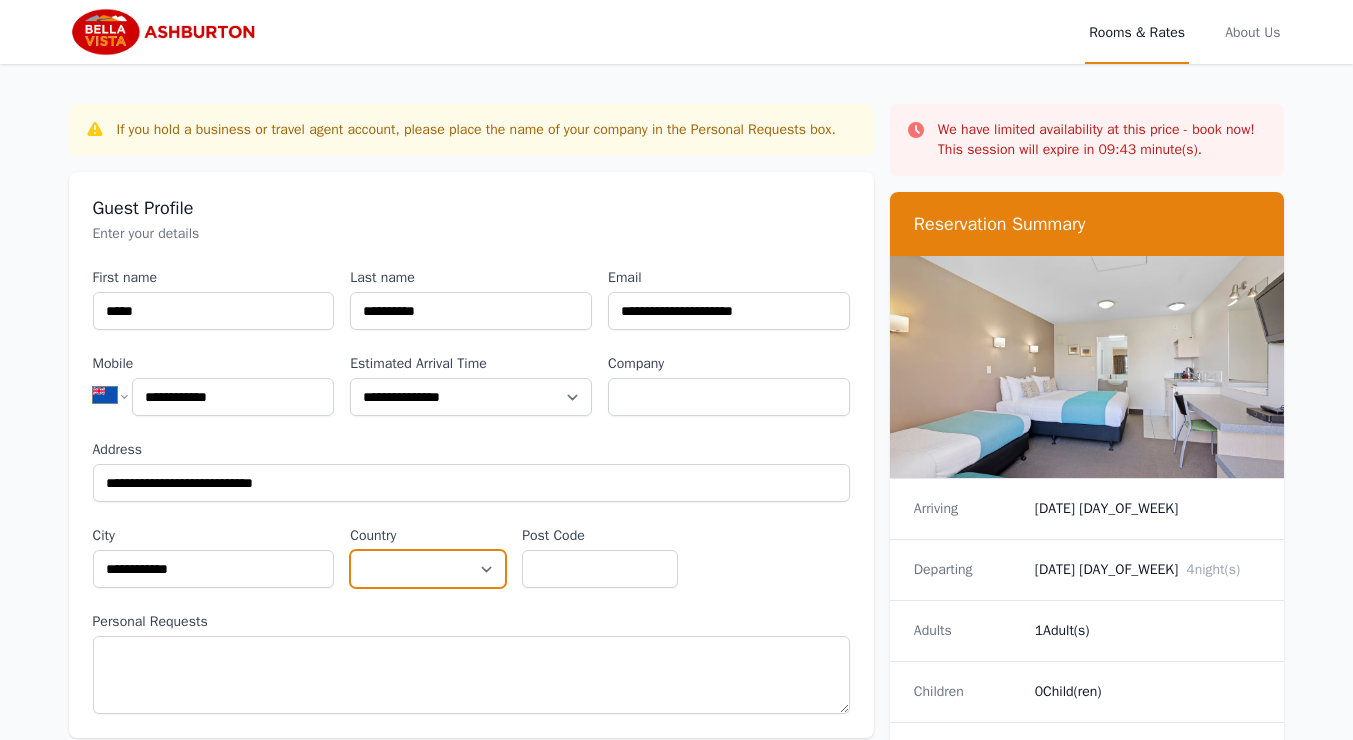 select on "**********" 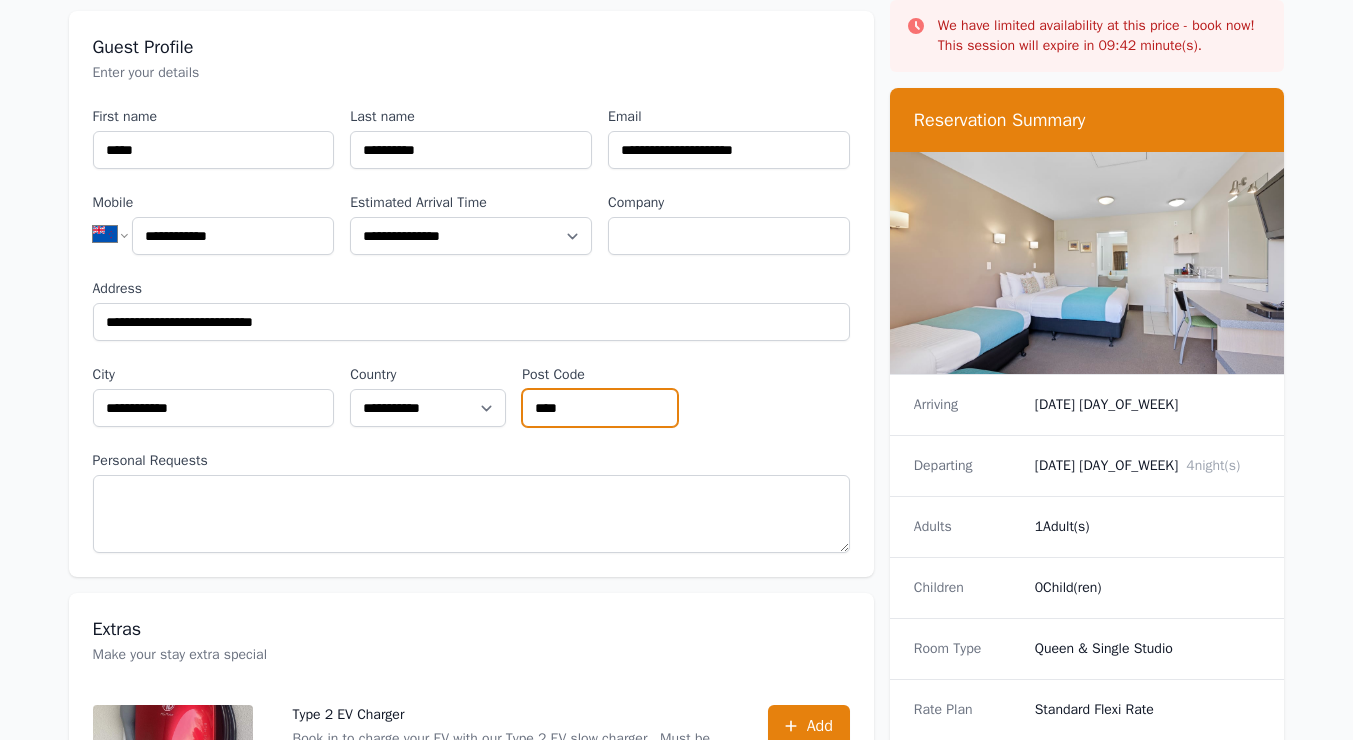 scroll, scrollTop: 162, scrollLeft: 0, axis: vertical 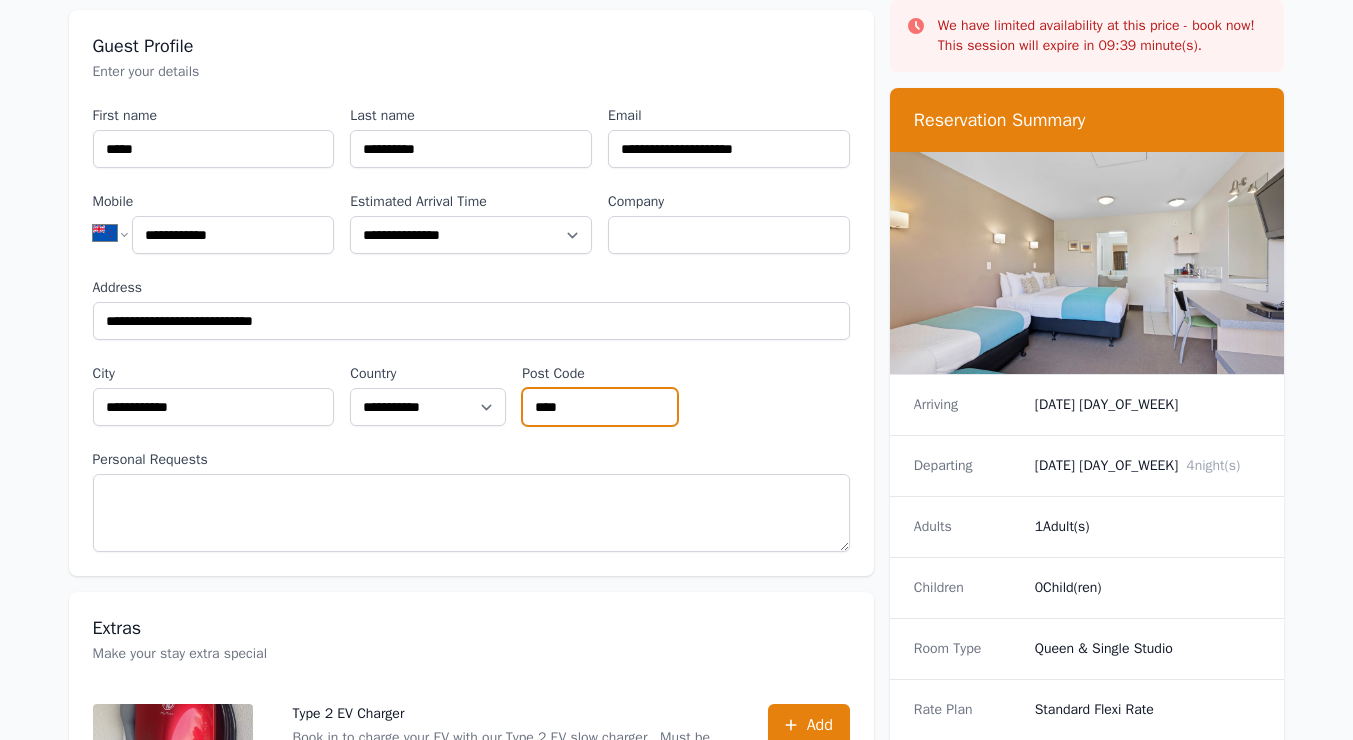 type on "****" 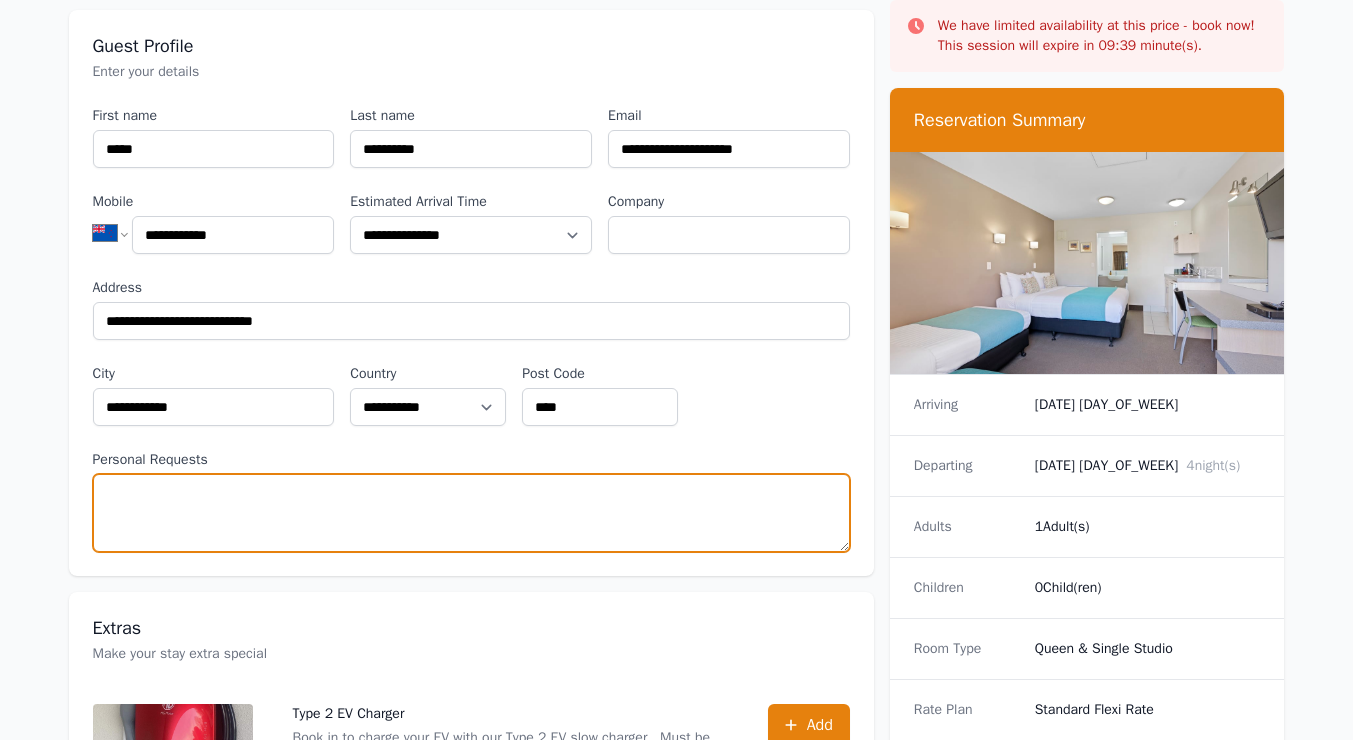 click on "Personal Requests" at bounding box center [471, 513] 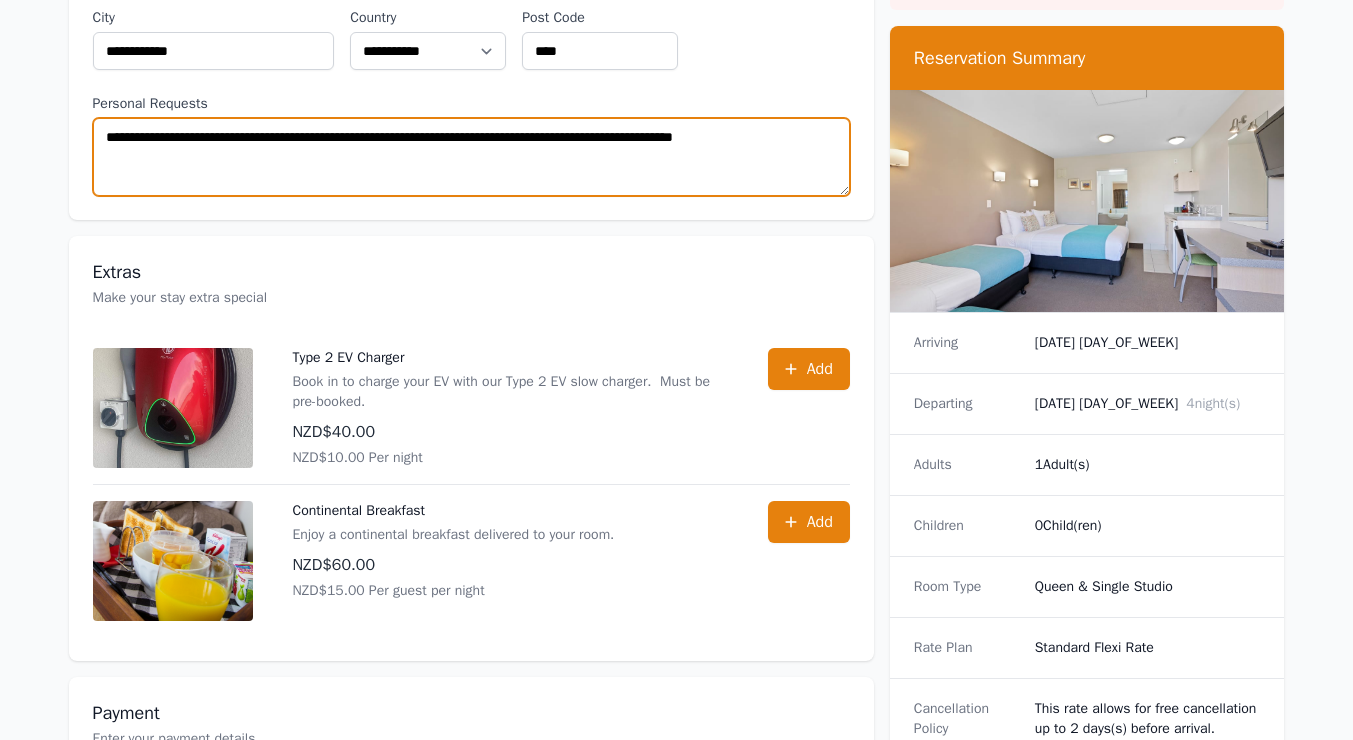scroll, scrollTop: 520, scrollLeft: 0, axis: vertical 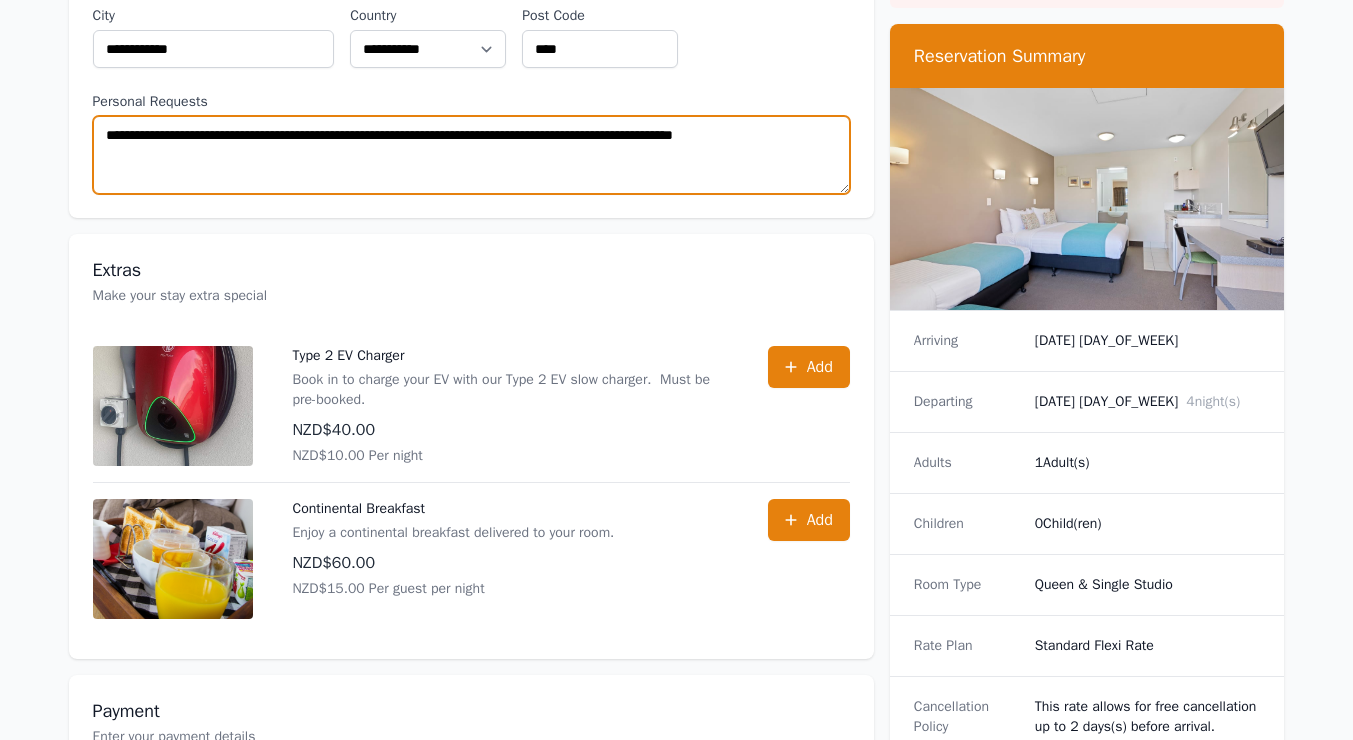 click on "**********" at bounding box center [471, 155] 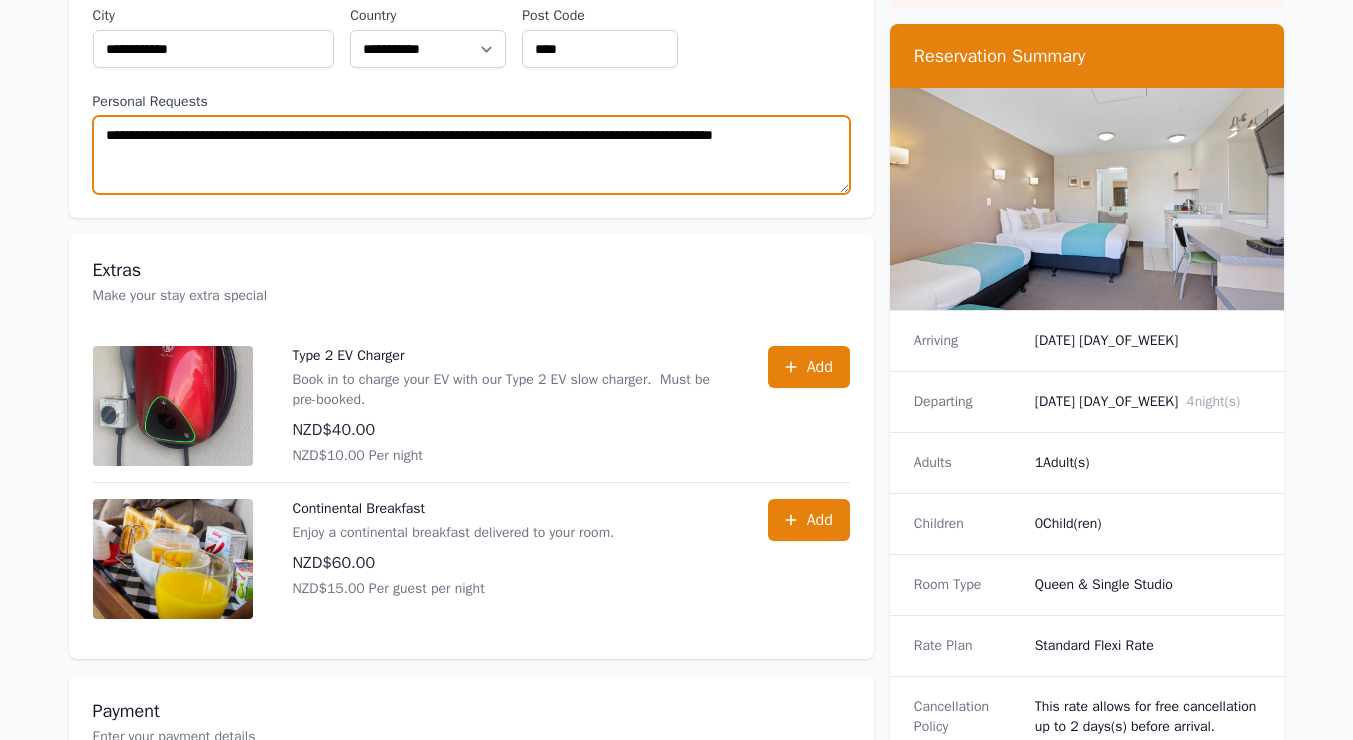 click on "**********" at bounding box center (471, 155) 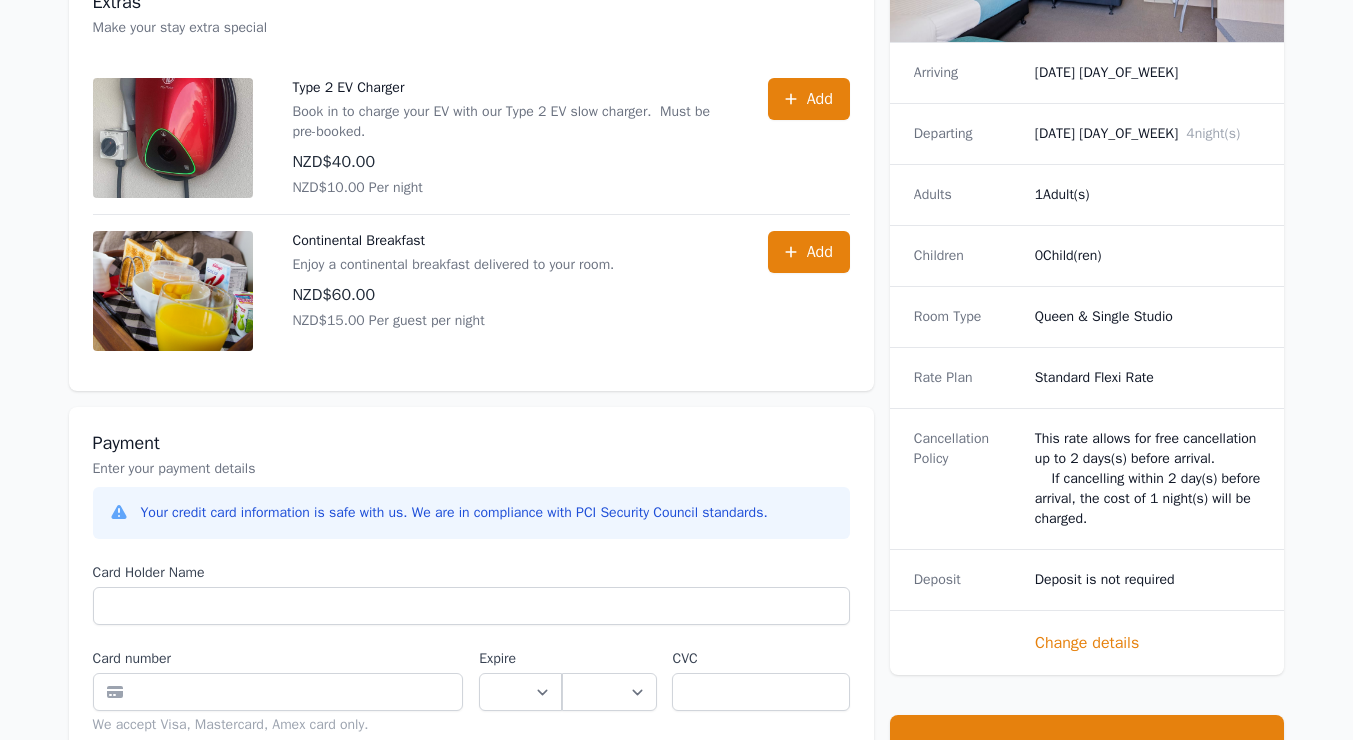 scroll, scrollTop: 790, scrollLeft: 0, axis: vertical 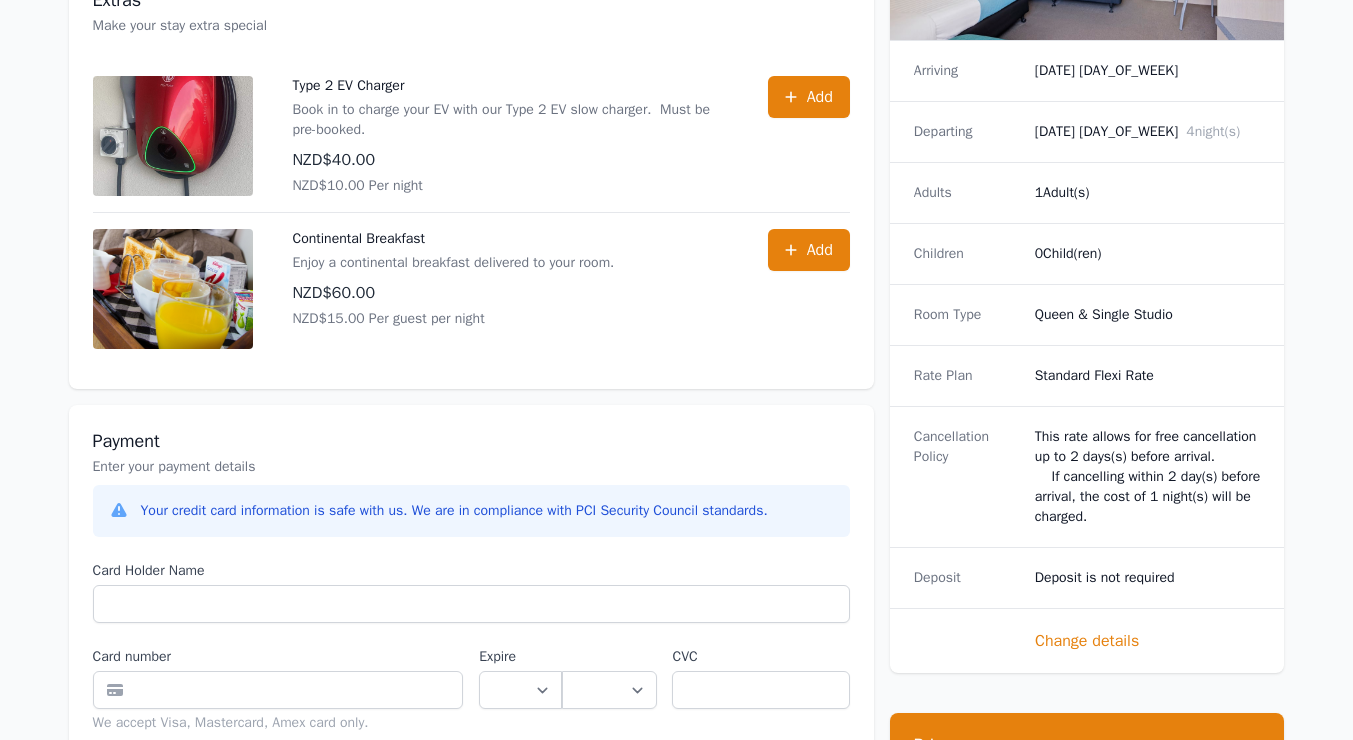 type on "**********" 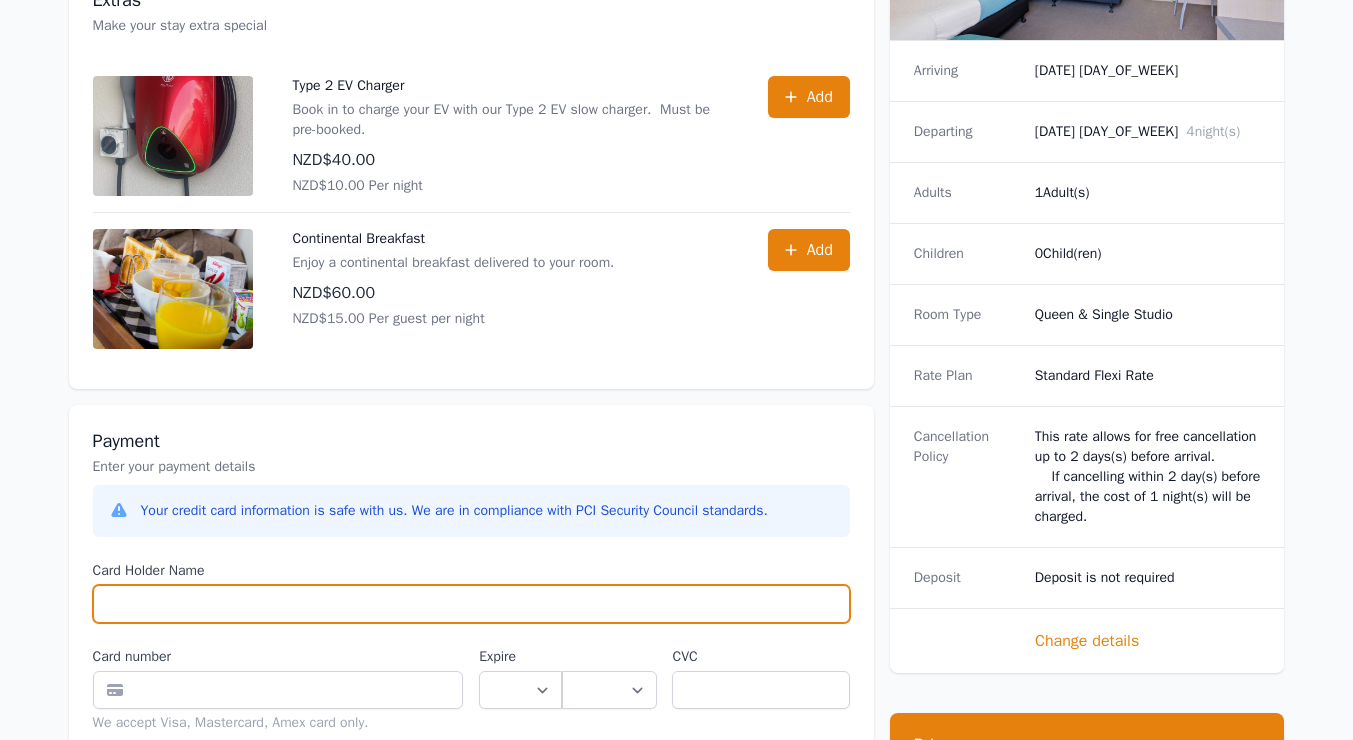 click on "Card Holder Name" at bounding box center [471, 604] 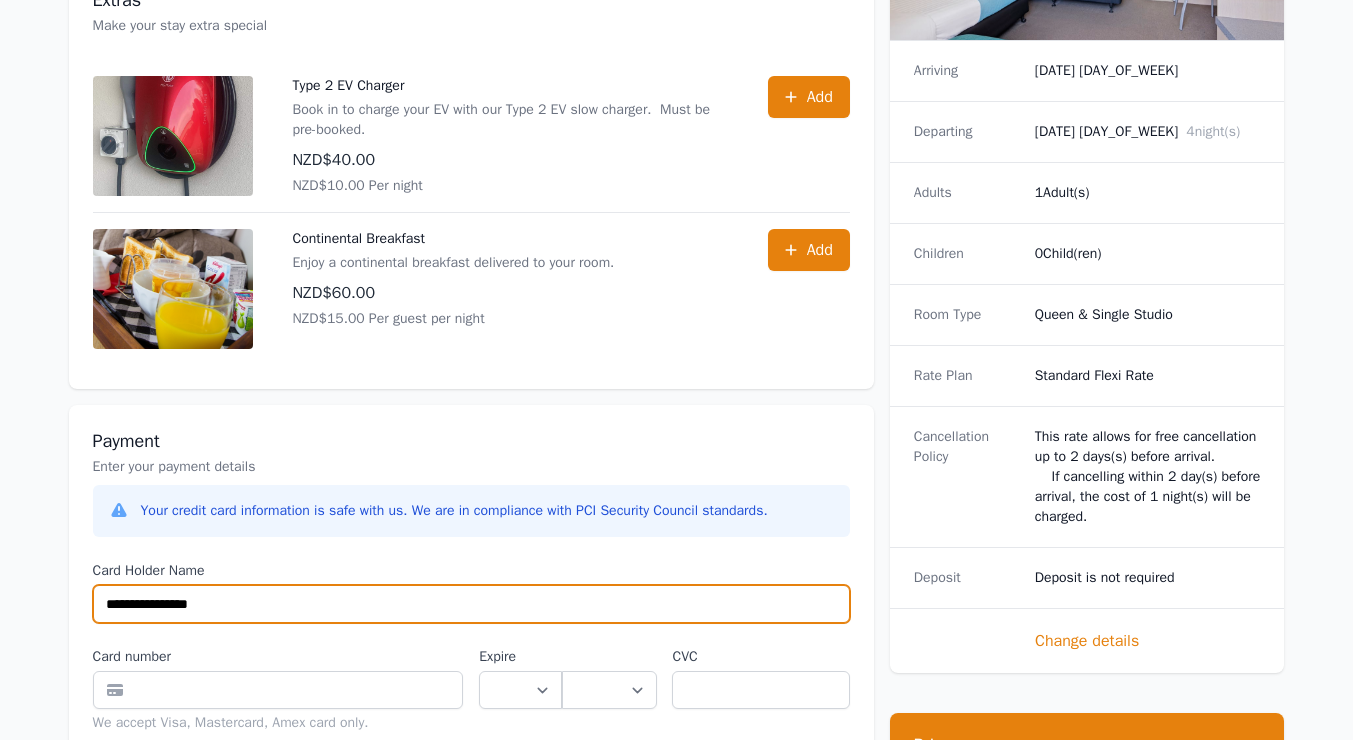 type on "**********" 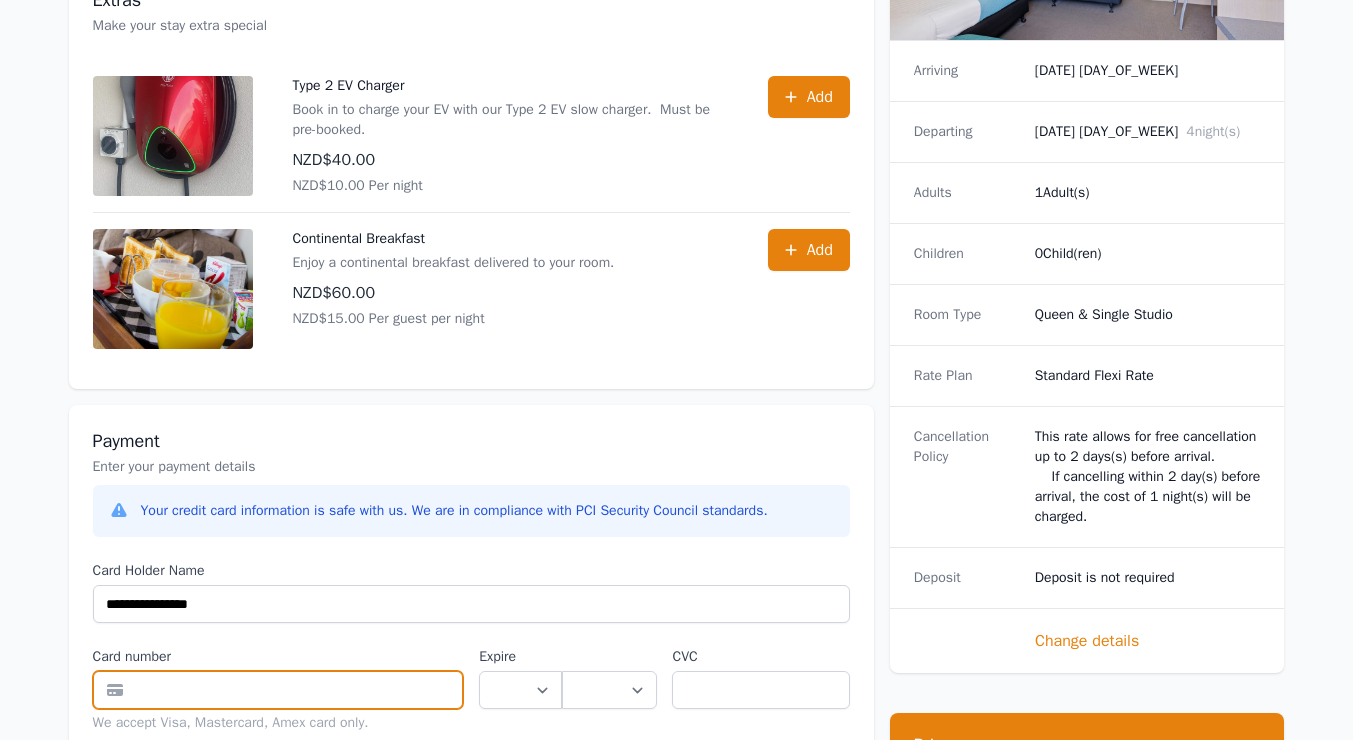 click at bounding box center [278, 690] 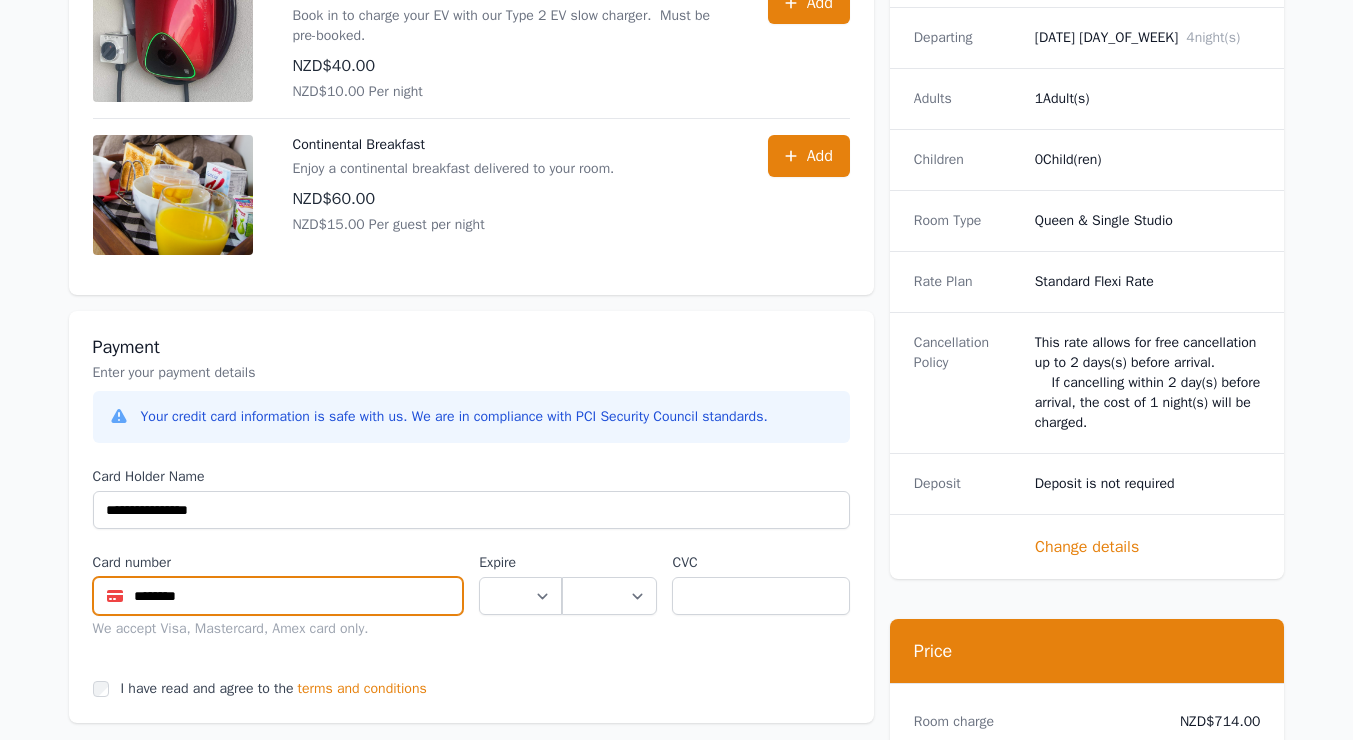 scroll, scrollTop: 888, scrollLeft: 0, axis: vertical 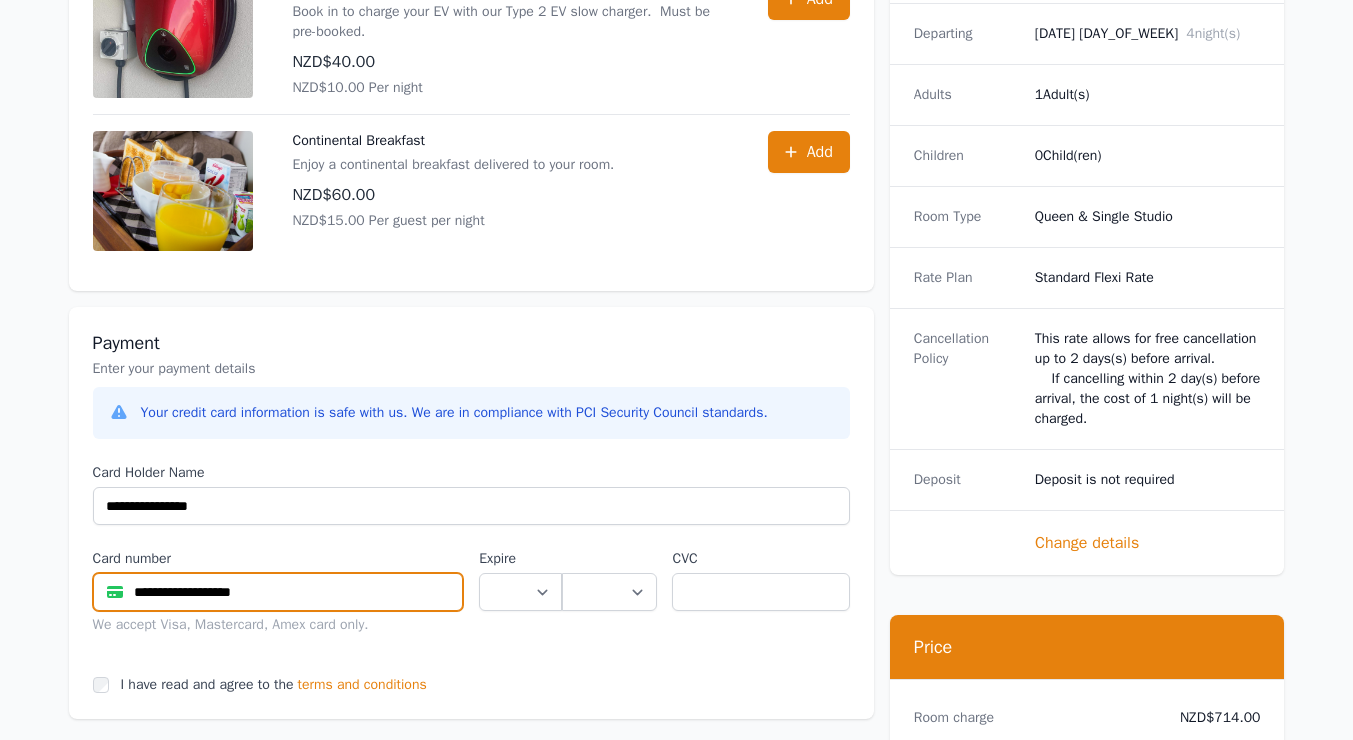 type on "**********" 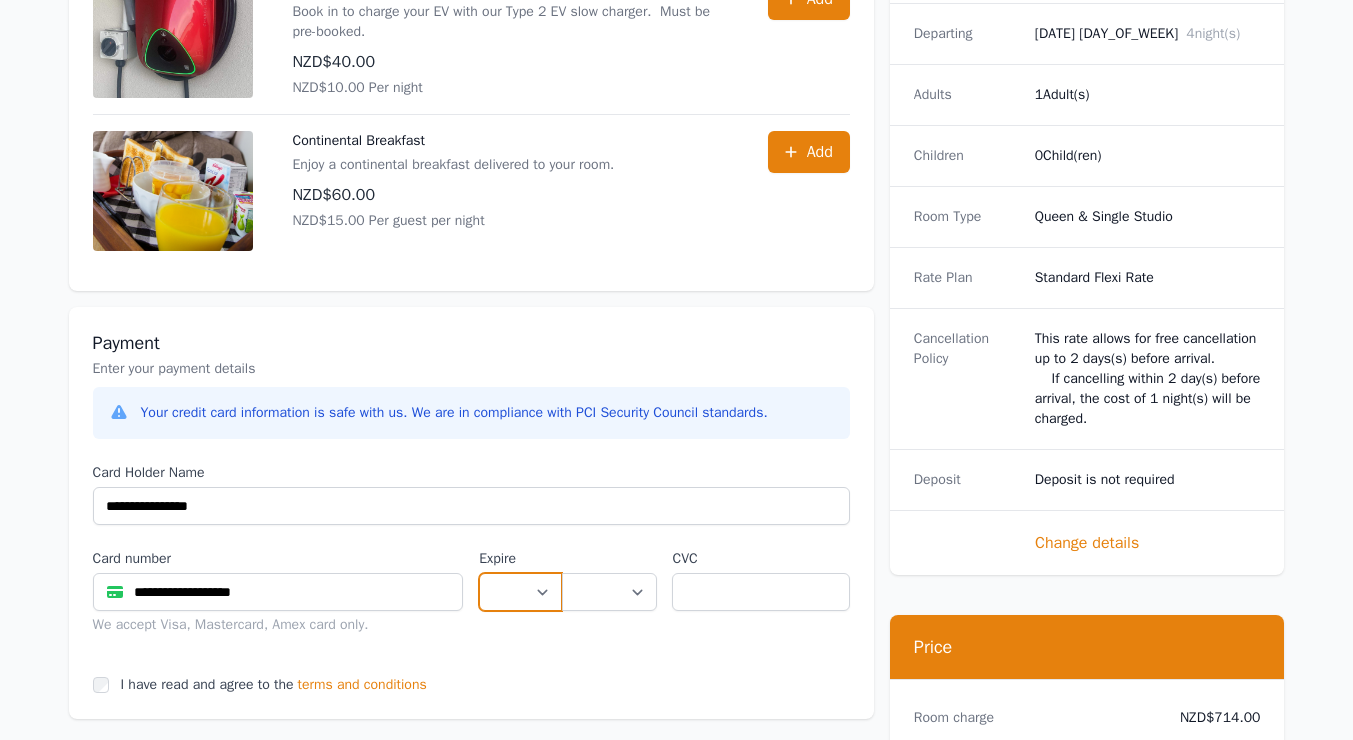 select on "**" 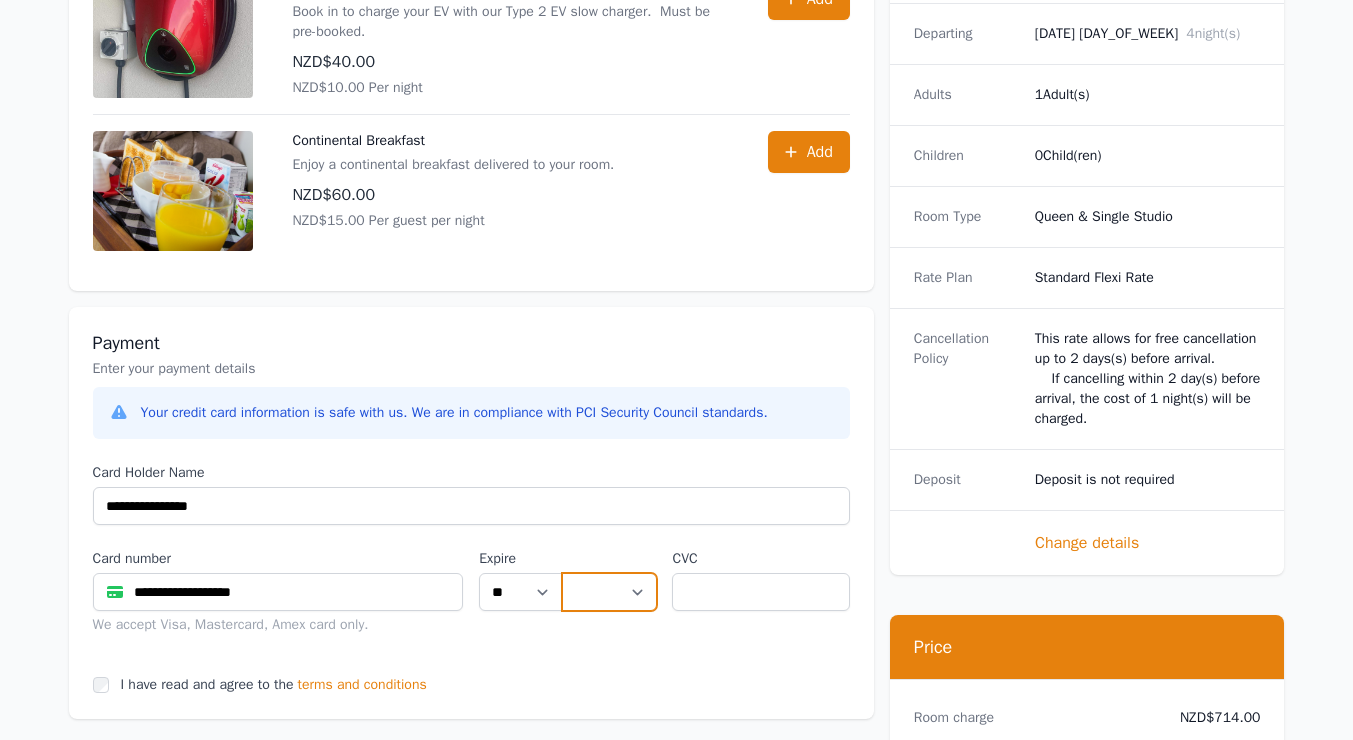 select on "**" 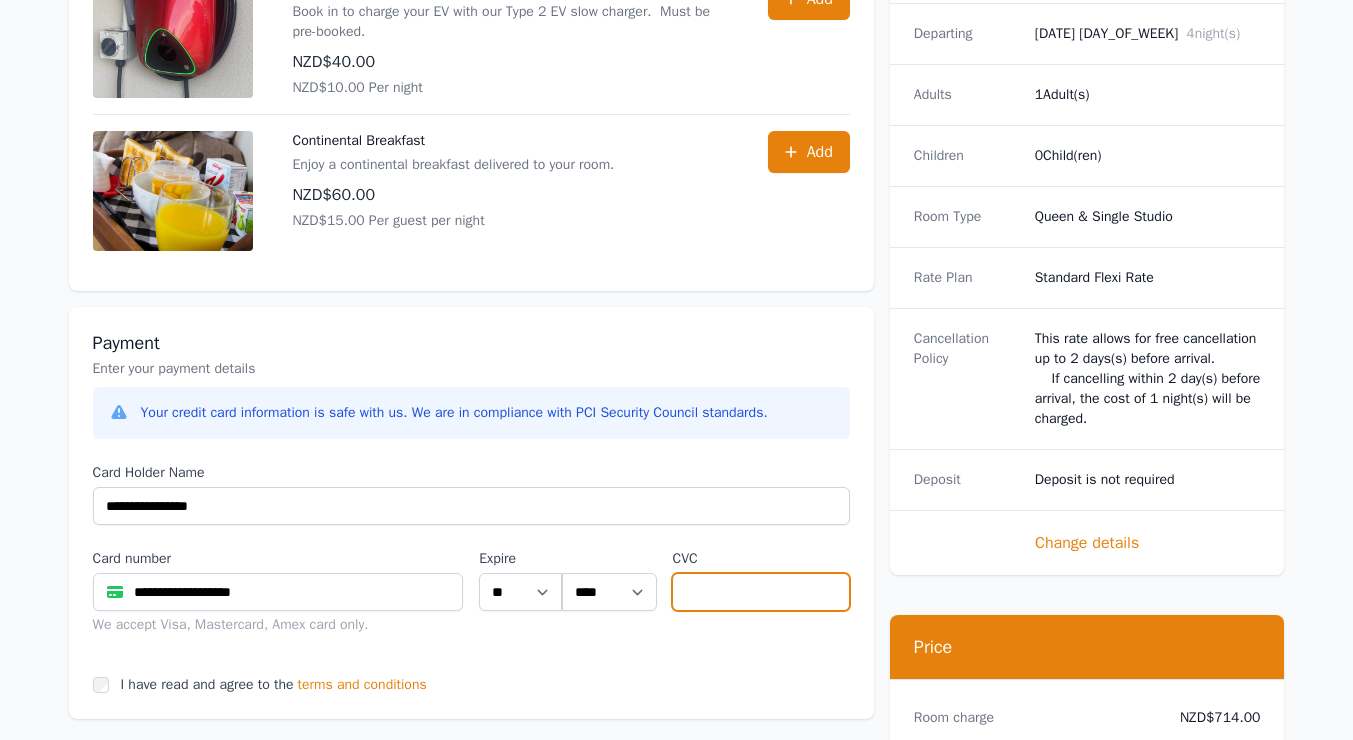 click at bounding box center (760, 592) 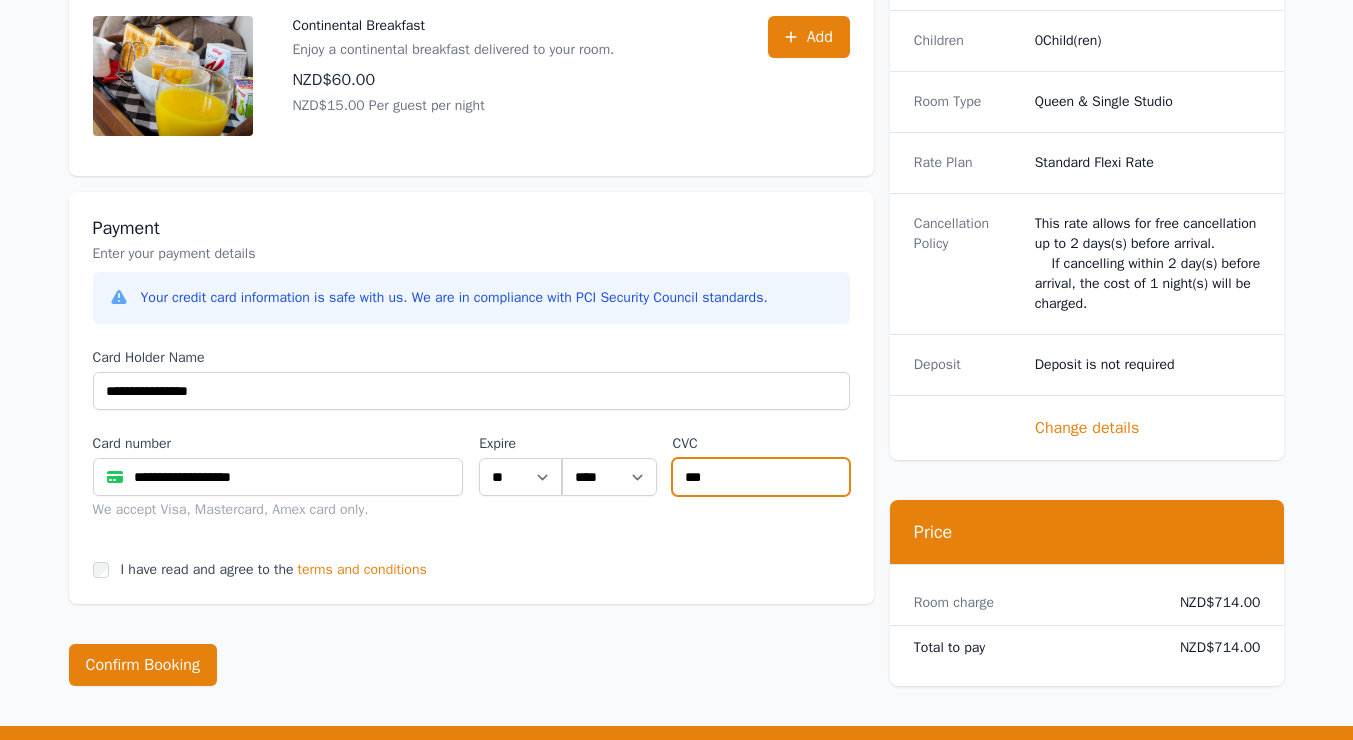 scroll, scrollTop: 1004, scrollLeft: 0, axis: vertical 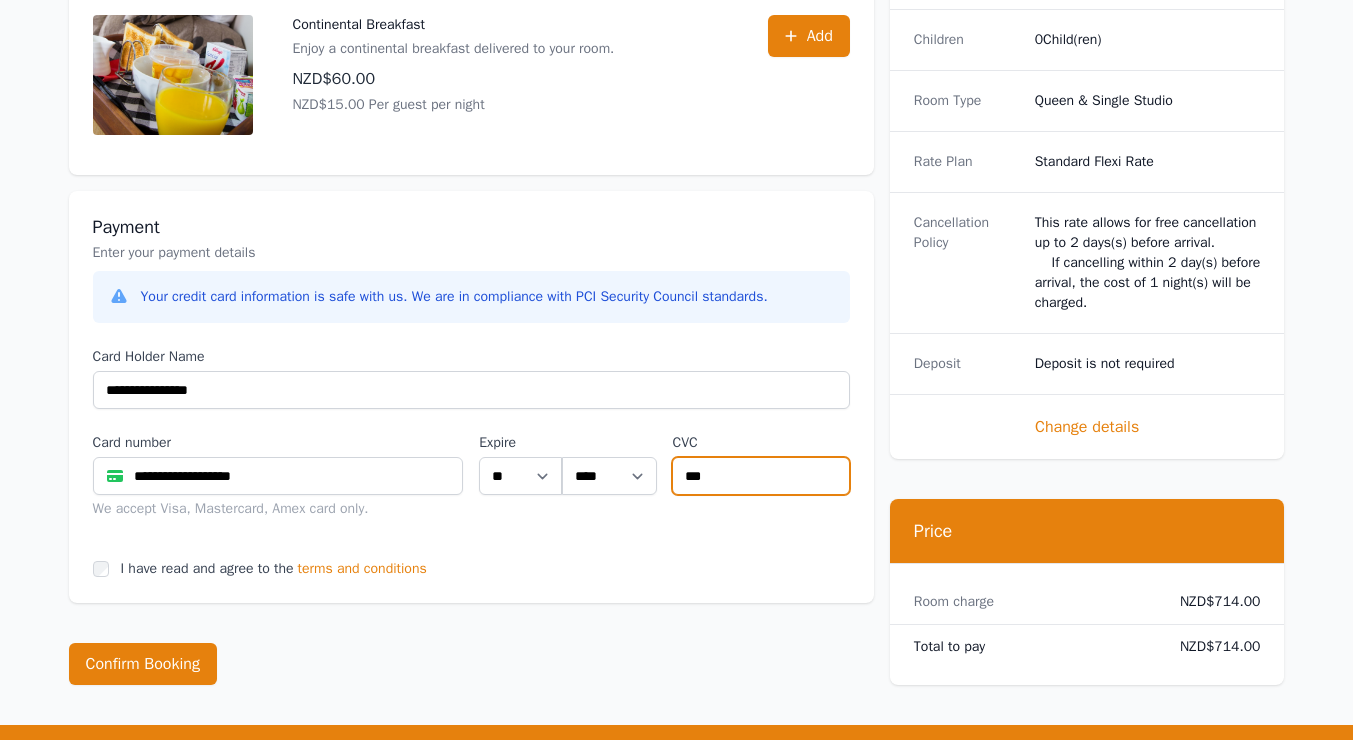 type on "***" 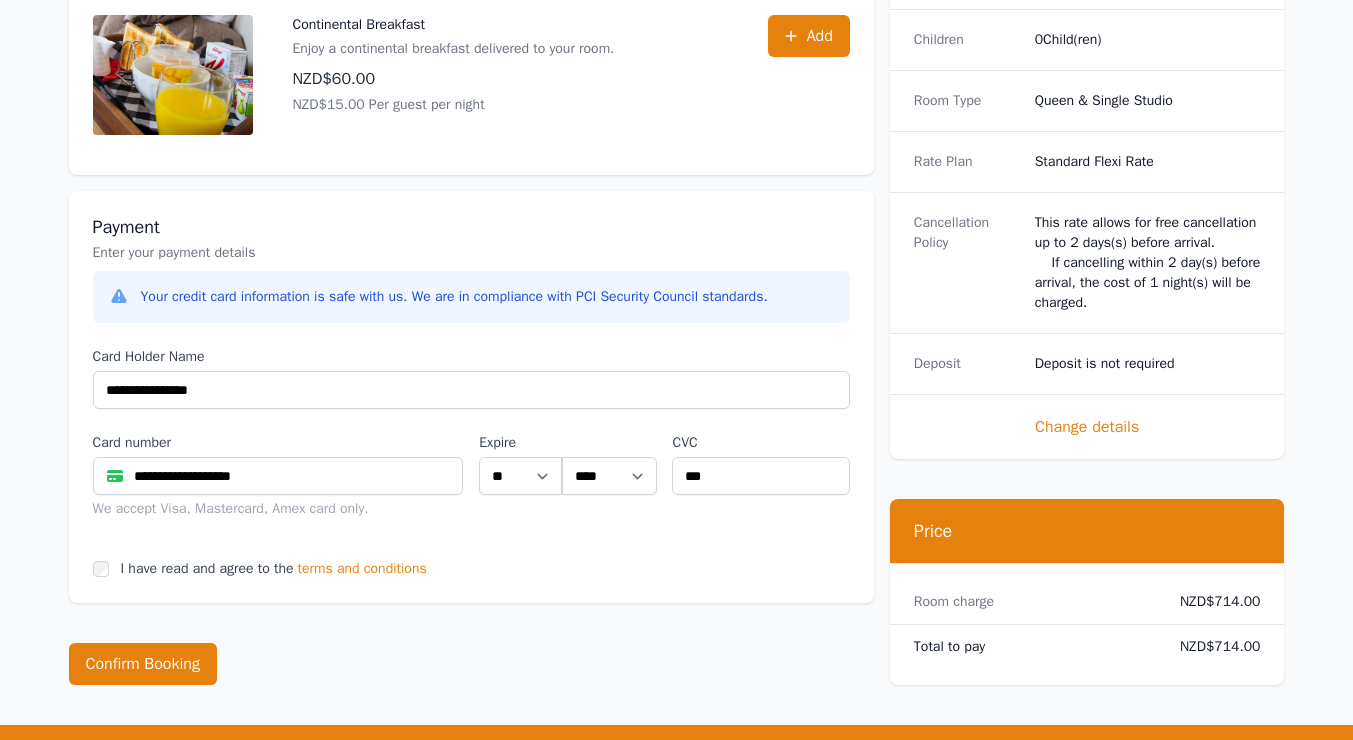 click on "Change details" at bounding box center (1087, 427) 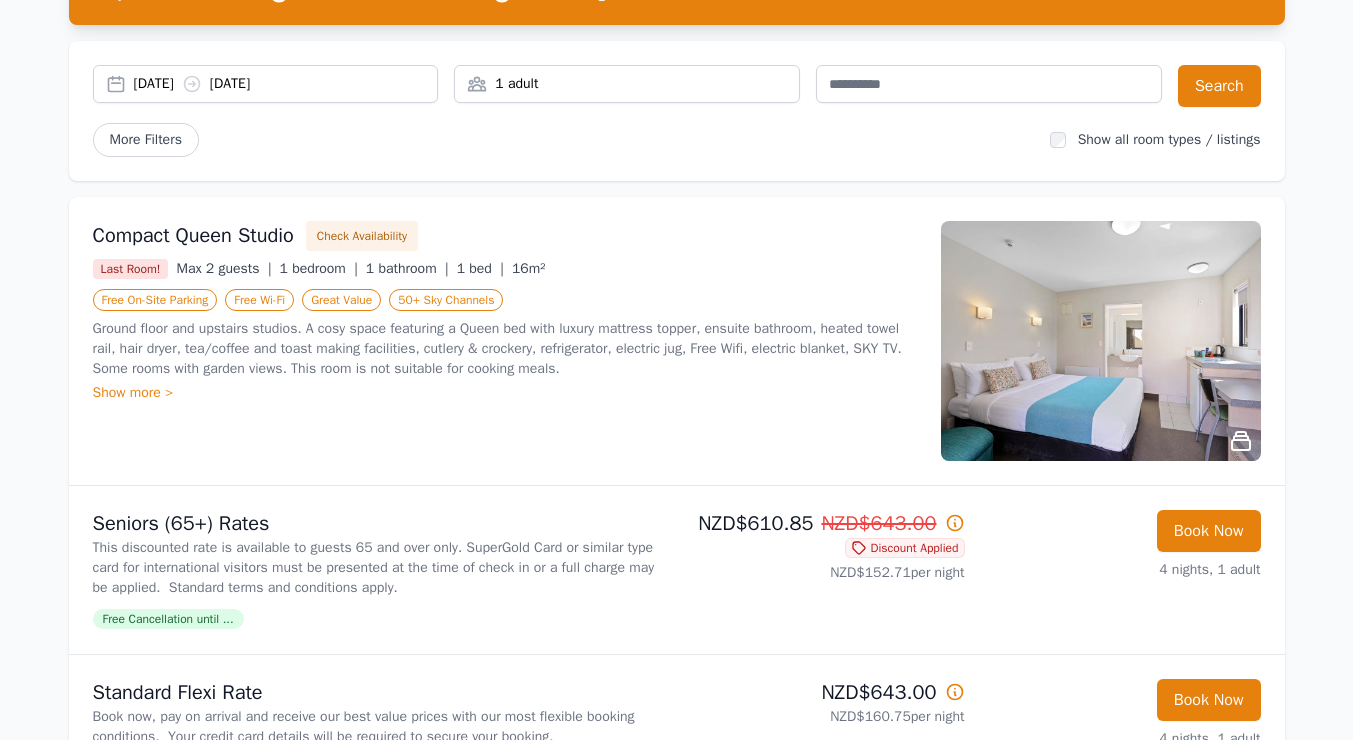 scroll, scrollTop: 144, scrollLeft: 0, axis: vertical 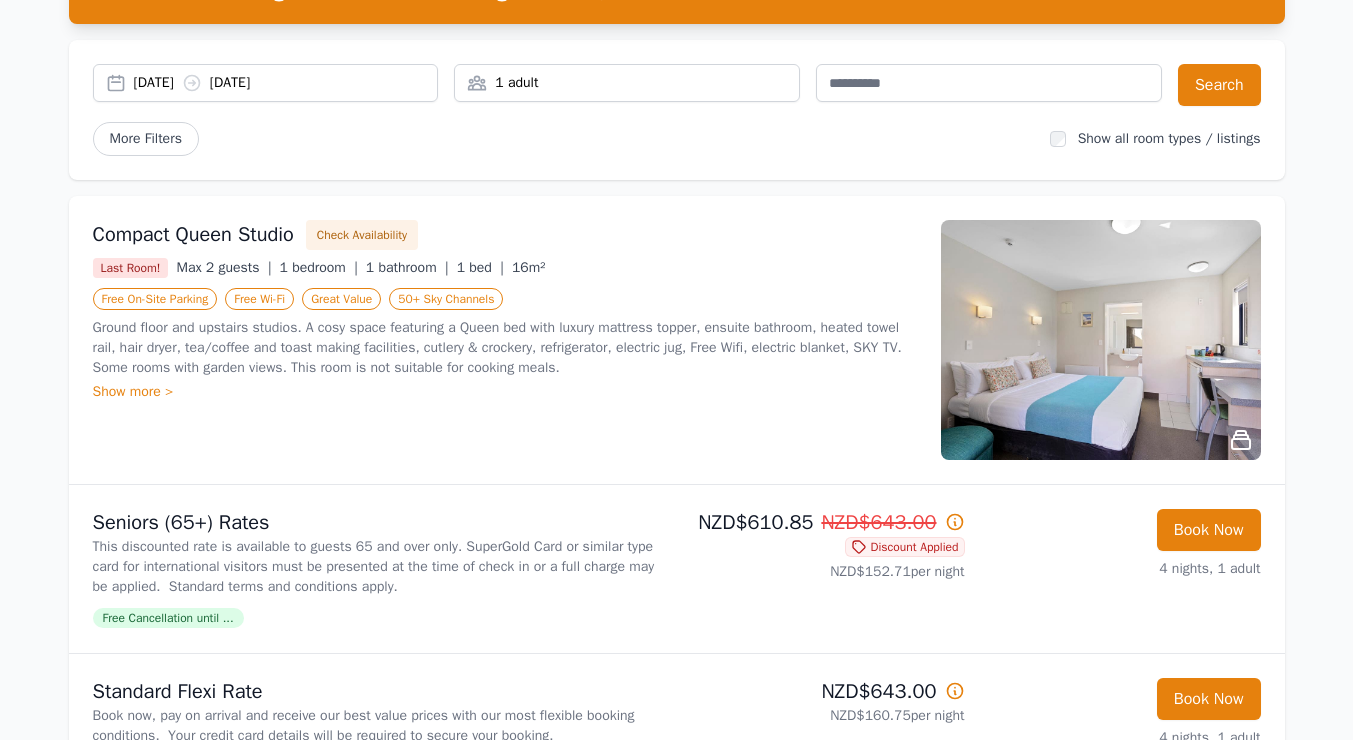 click on "[DATE] [DATE]" at bounding box center (266, 83) 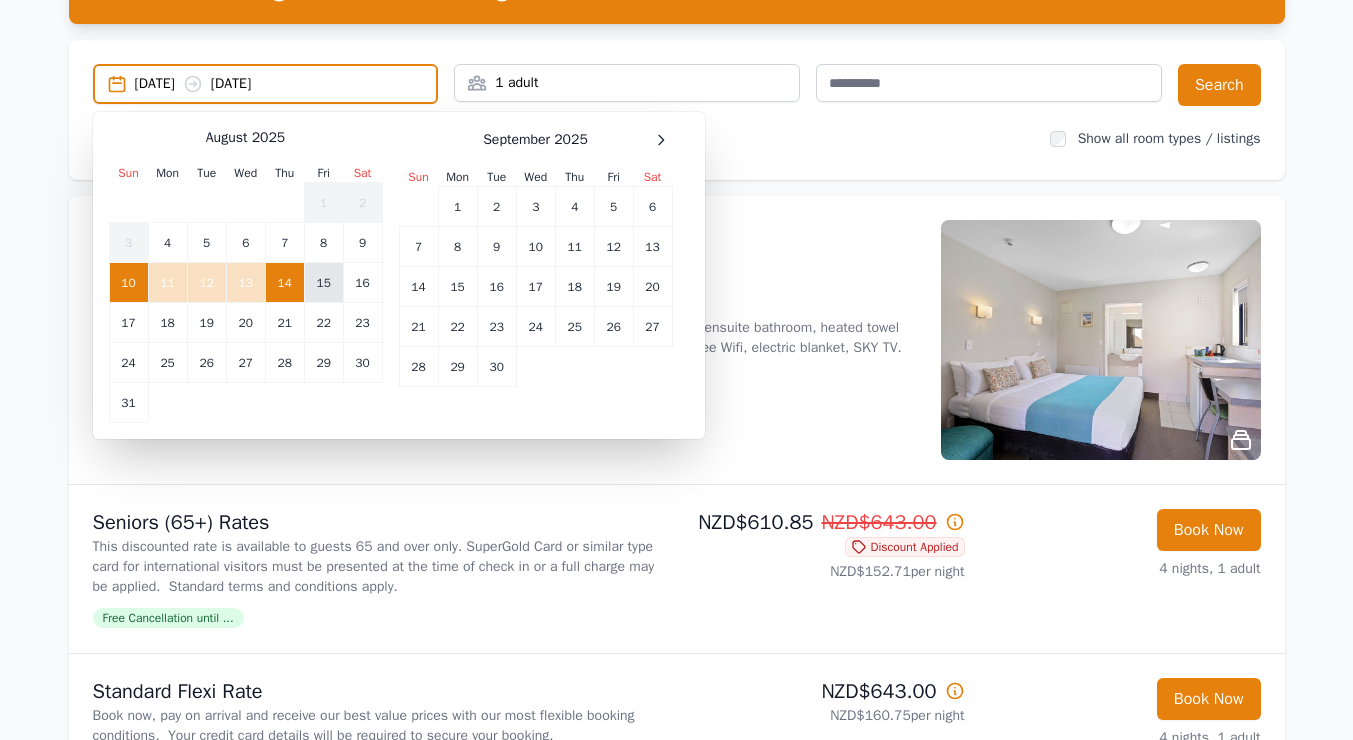 click on "15" at bounding box center [323, 283] 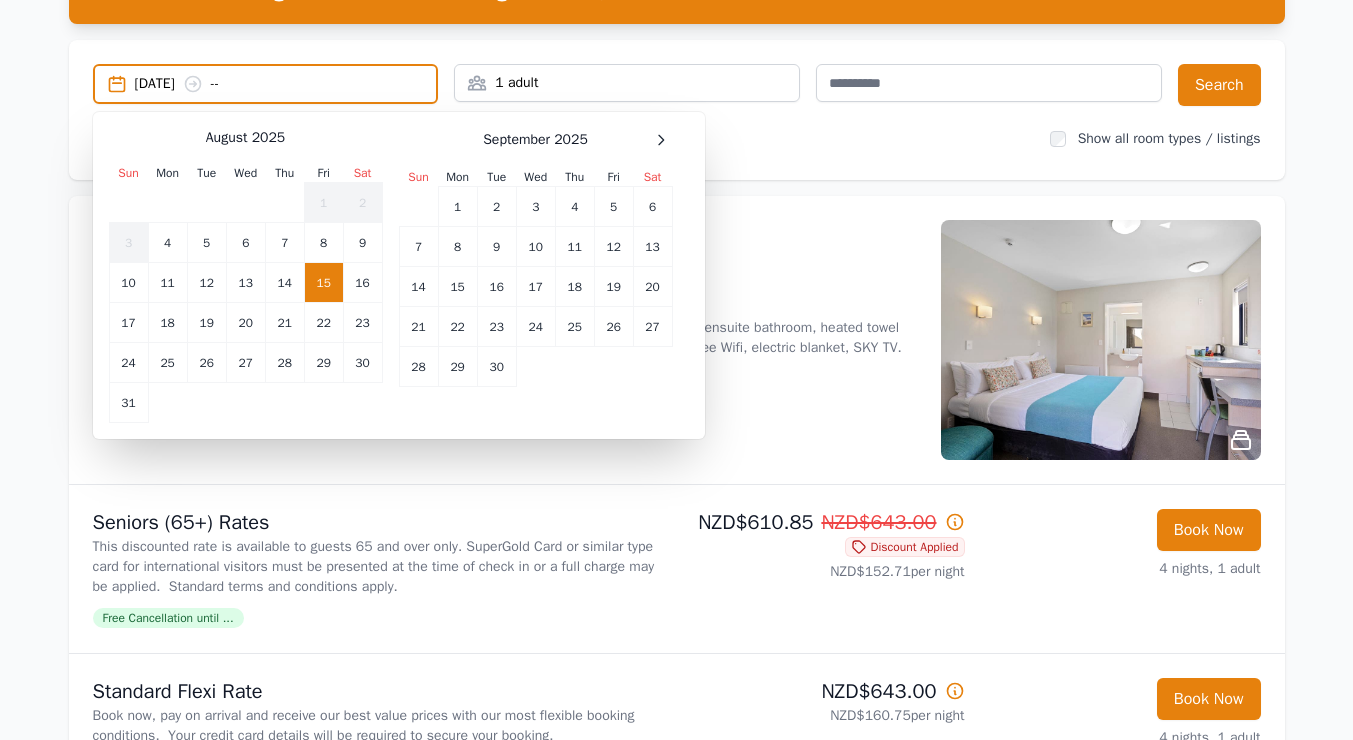 click on "[DATE] --" at bounding box center [286, 84] 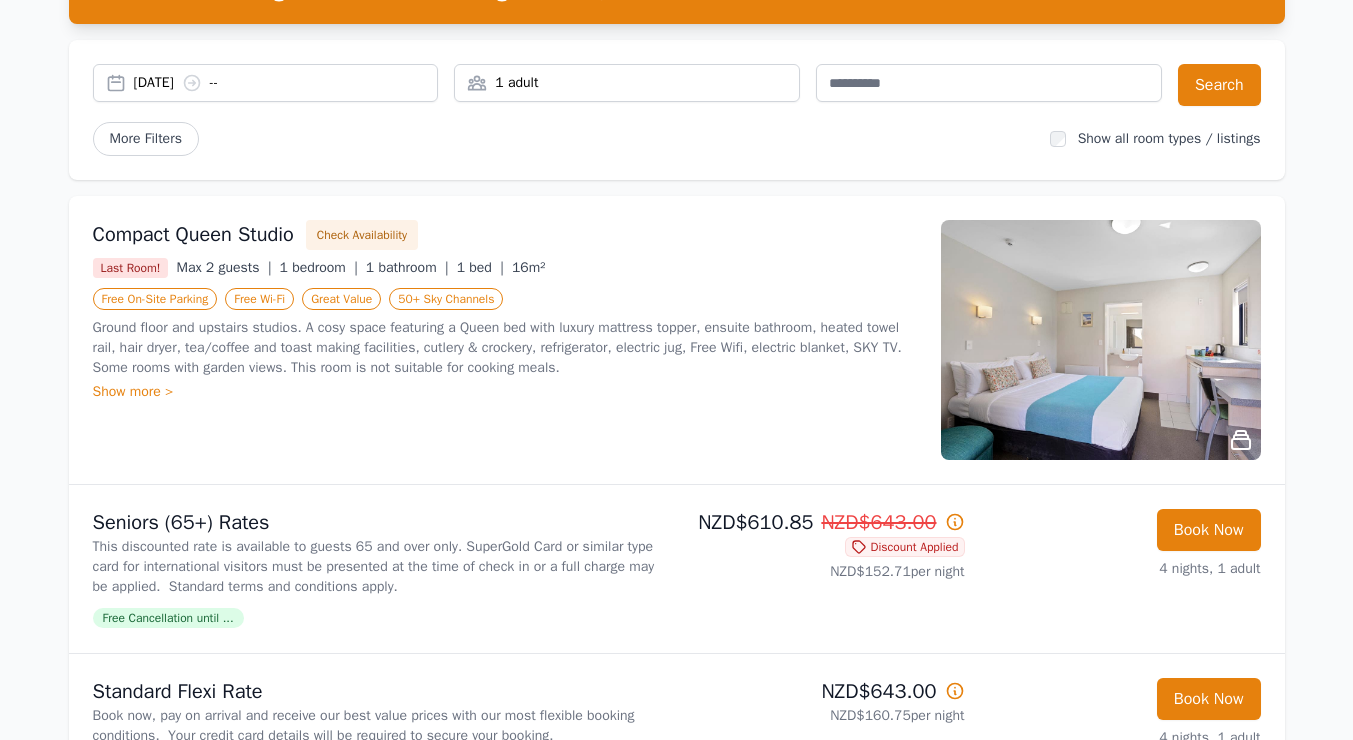 click on "[DATE] --" at bounding box center (286, 83) 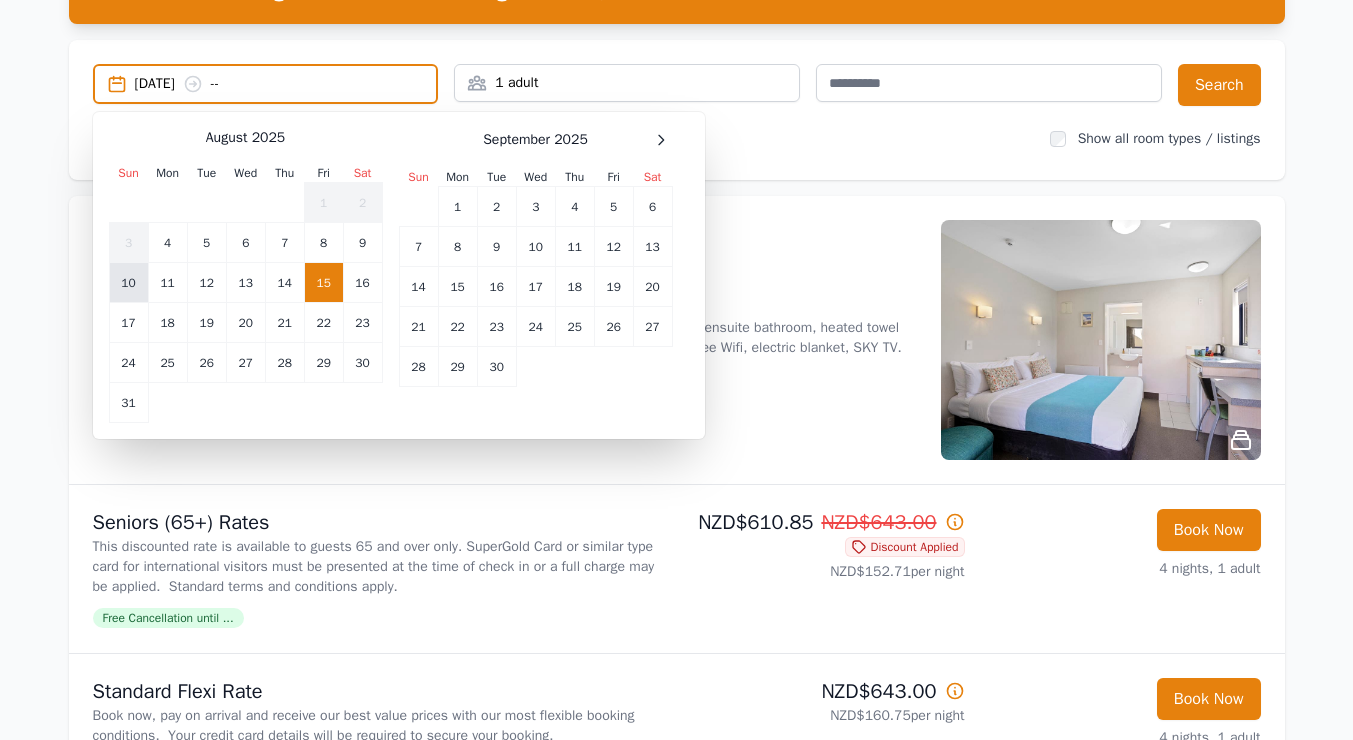 click on "10" at bounding box center (128, 283) 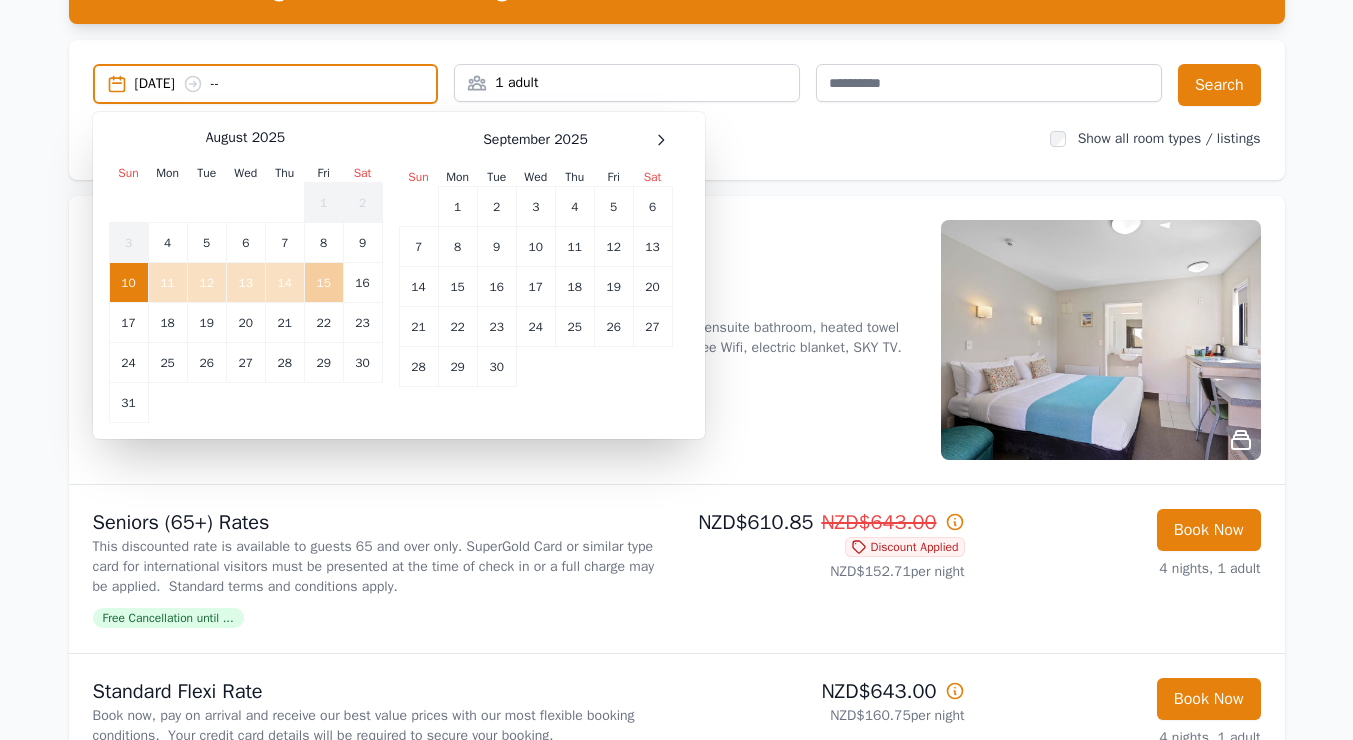 click on "15" at bounding box center (323, 283) 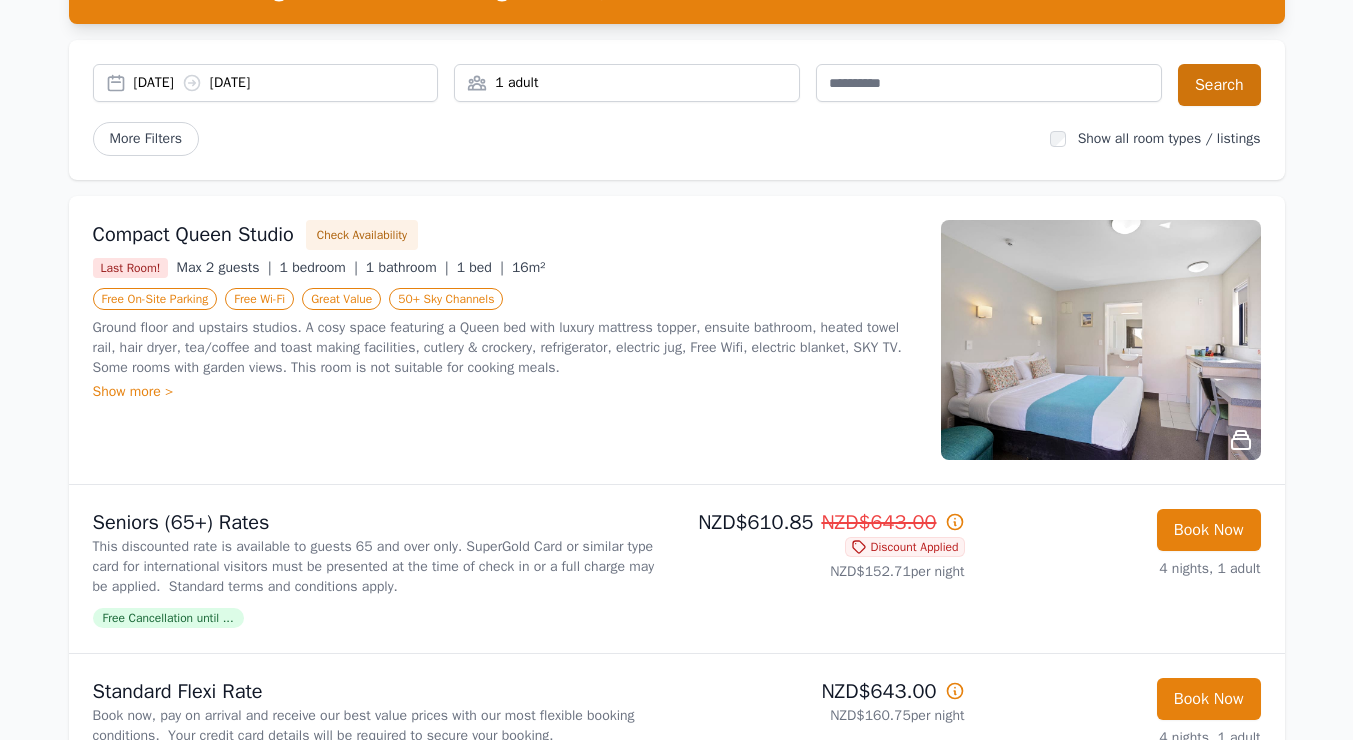 click on "Search" at bounding box center [1219, 85] 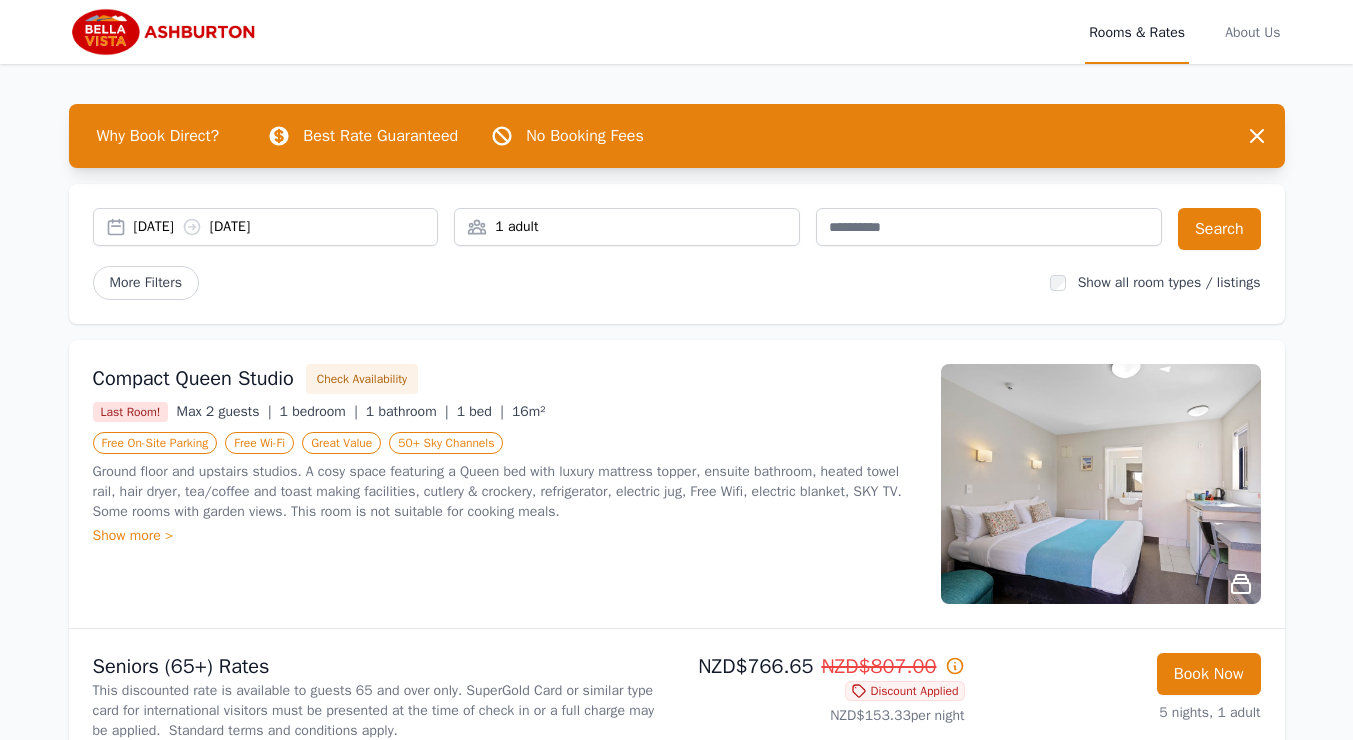 scroll, scrollTop: 0, scrollLeft: 0, axis: both 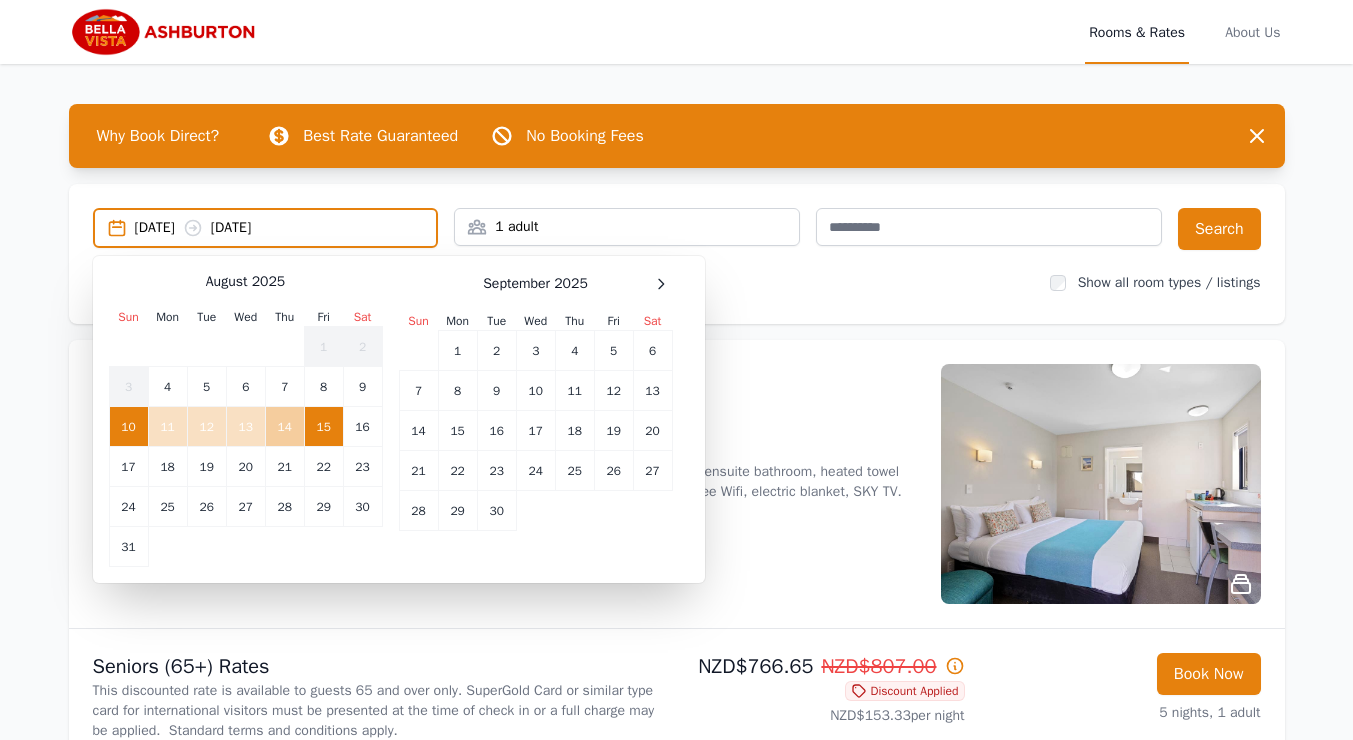 click on "14" at bounding box center (284, 427) 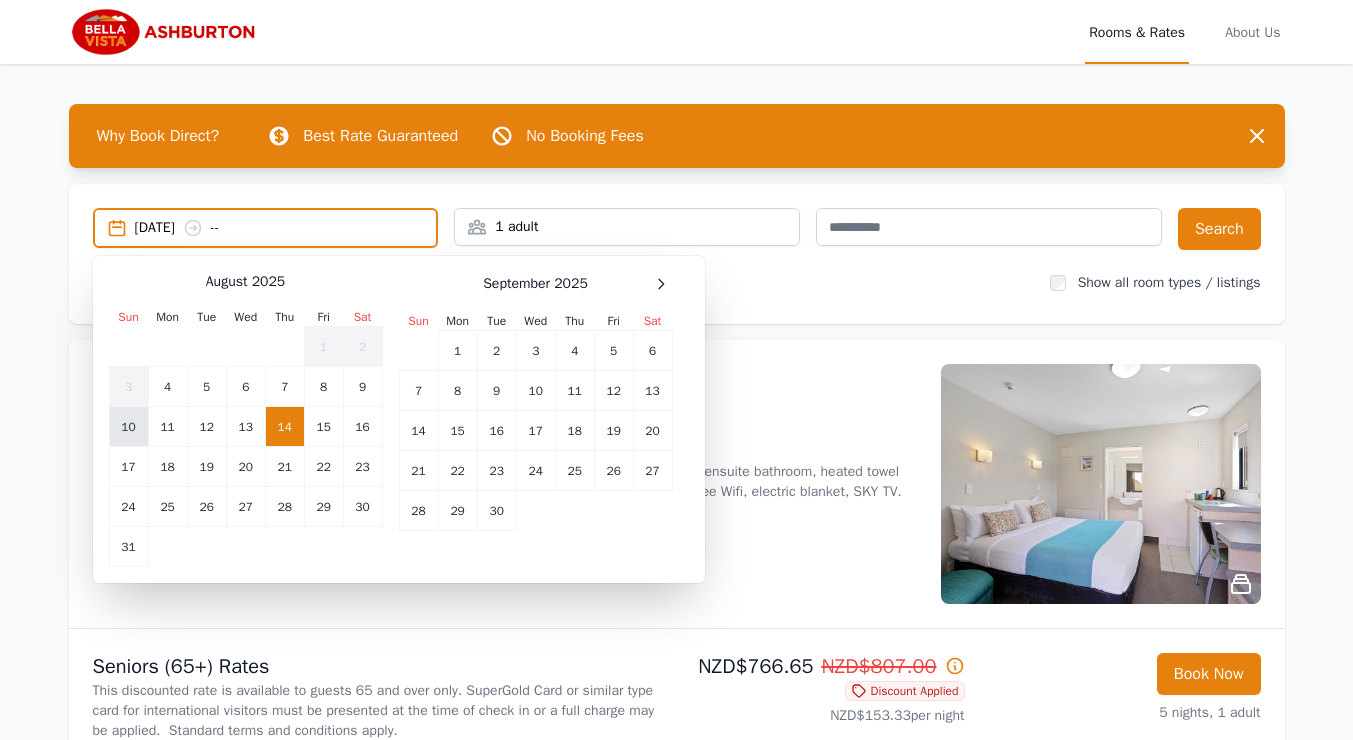 click on "10" at bounding box center (128, 427) 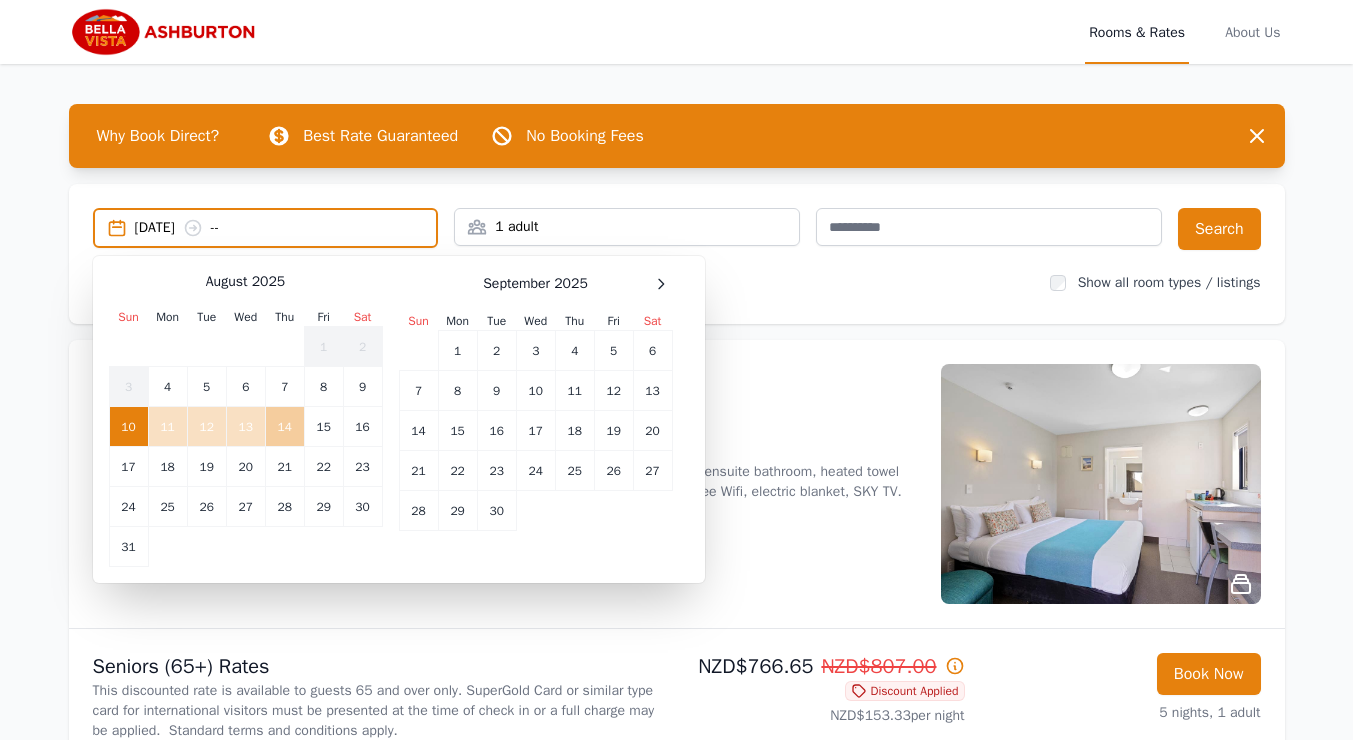 click on "14" at bounding box center [284, 427] 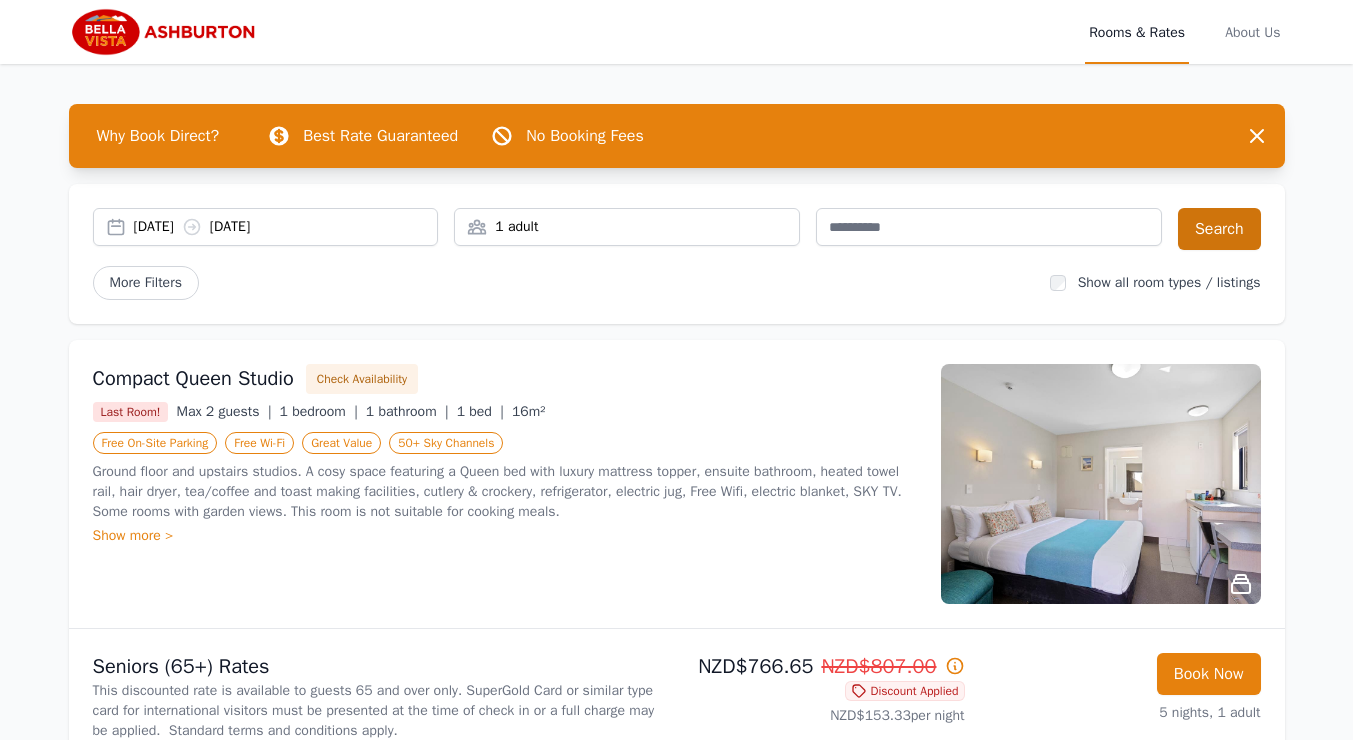 click on "Search" at bounding box center [1219, 229] 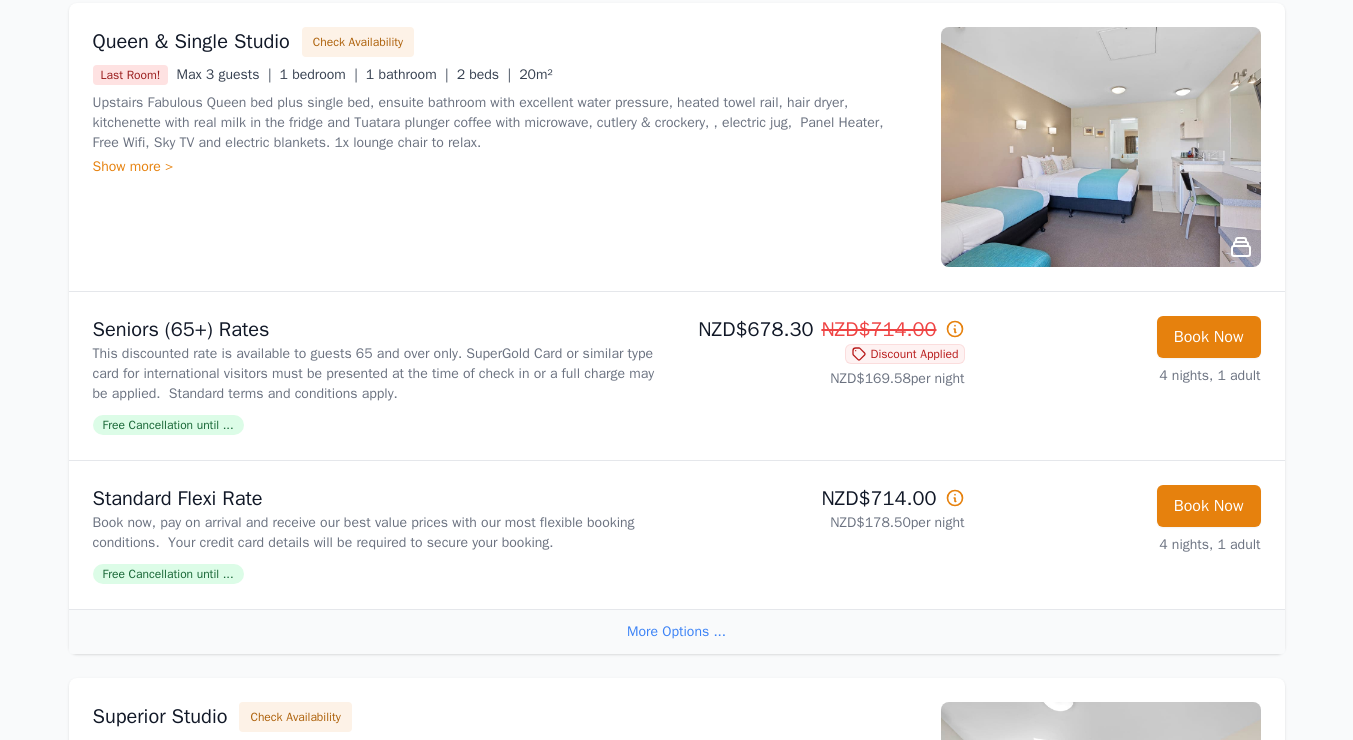 scroll, scrollTop: 1683, scrollLeft: 0, axis: vertical 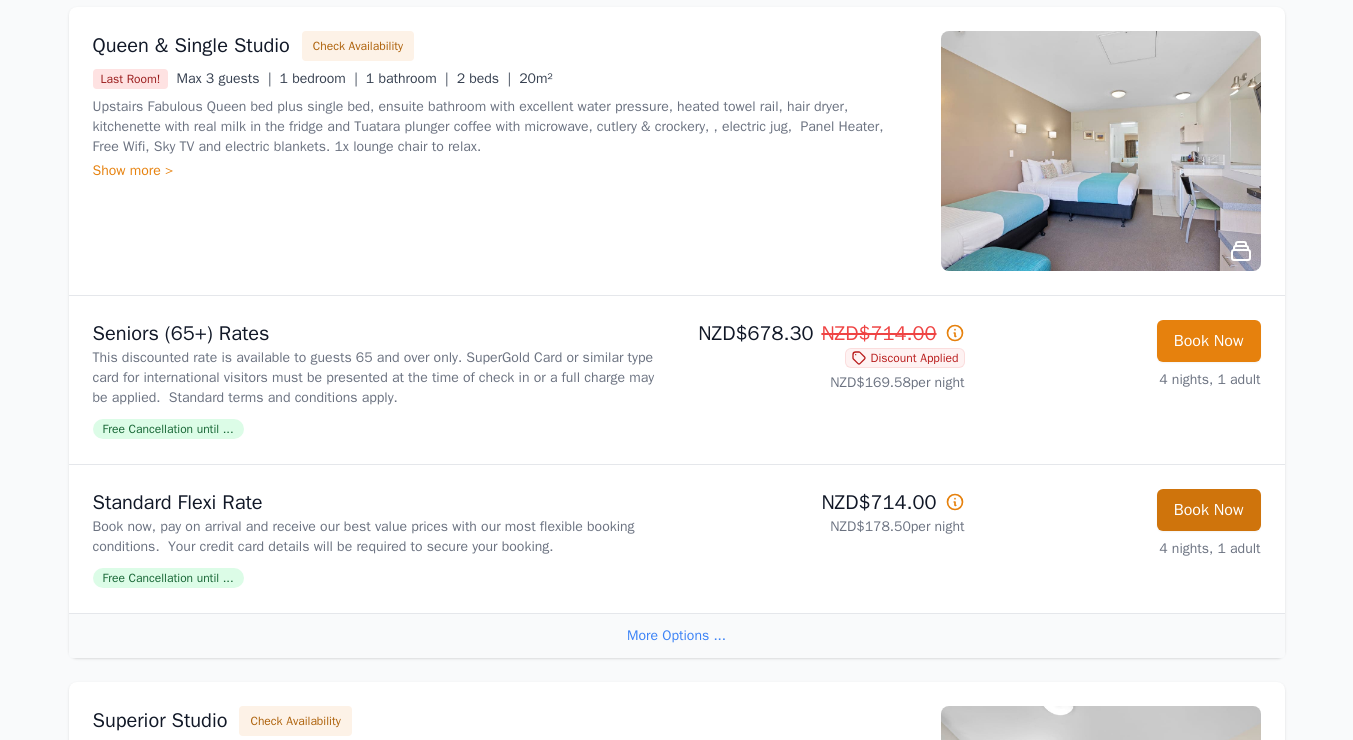 click on "Book Now" at bounding box center (1209, 510) 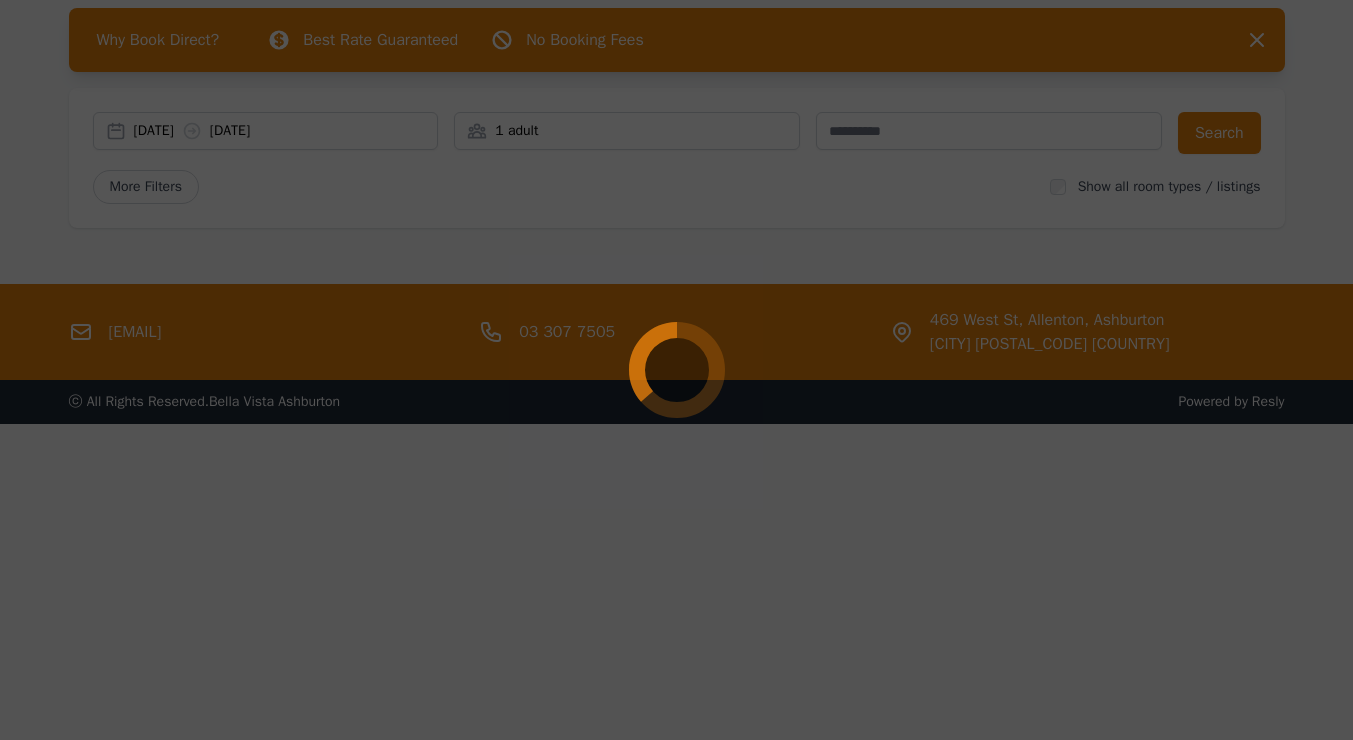 scroll, scrollTop: 0, scrollLeft: 0, axis: both 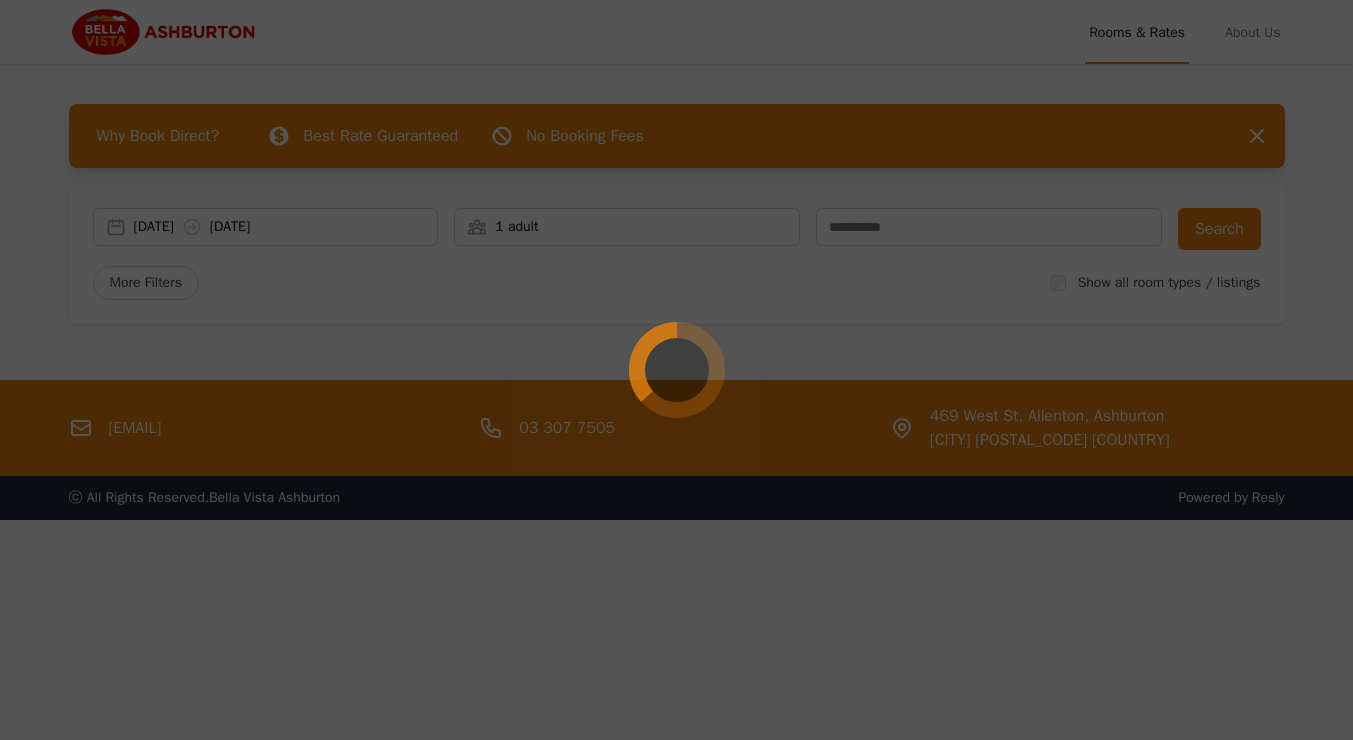 select on "**" 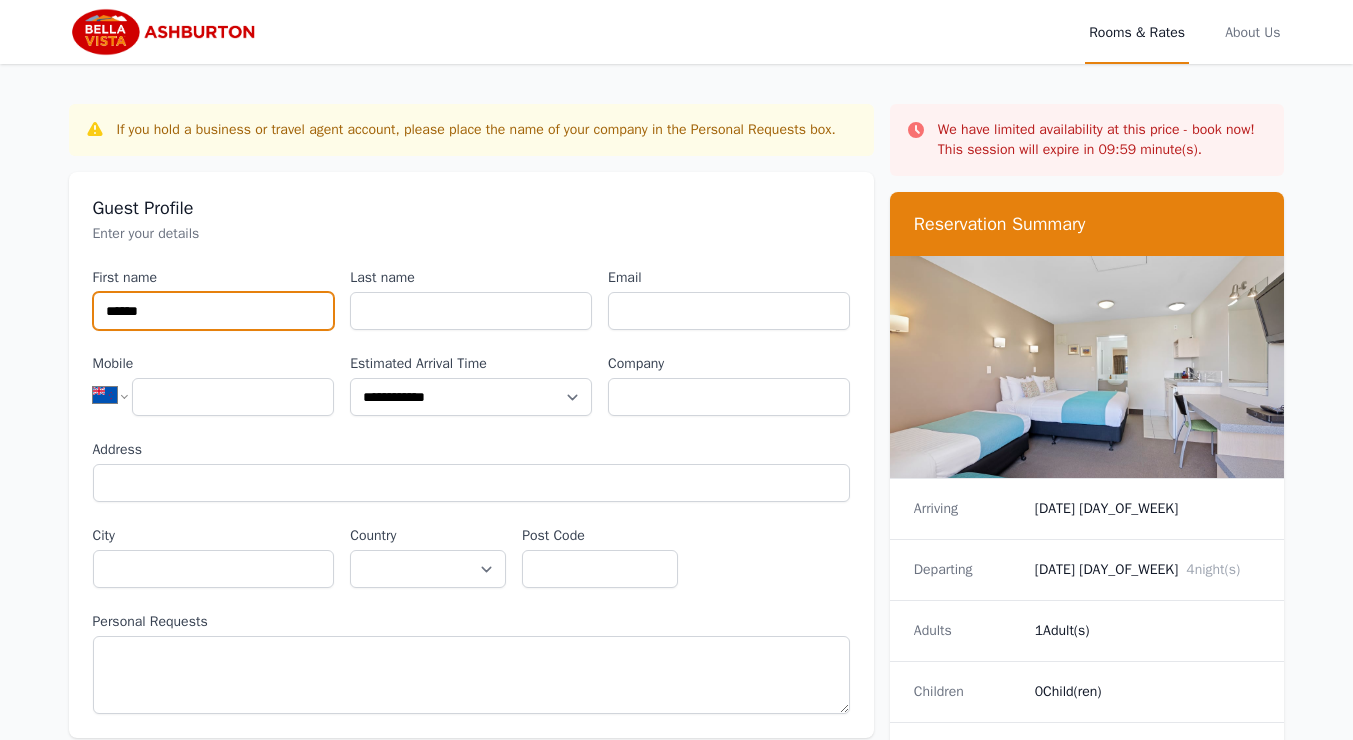 type on "*****" 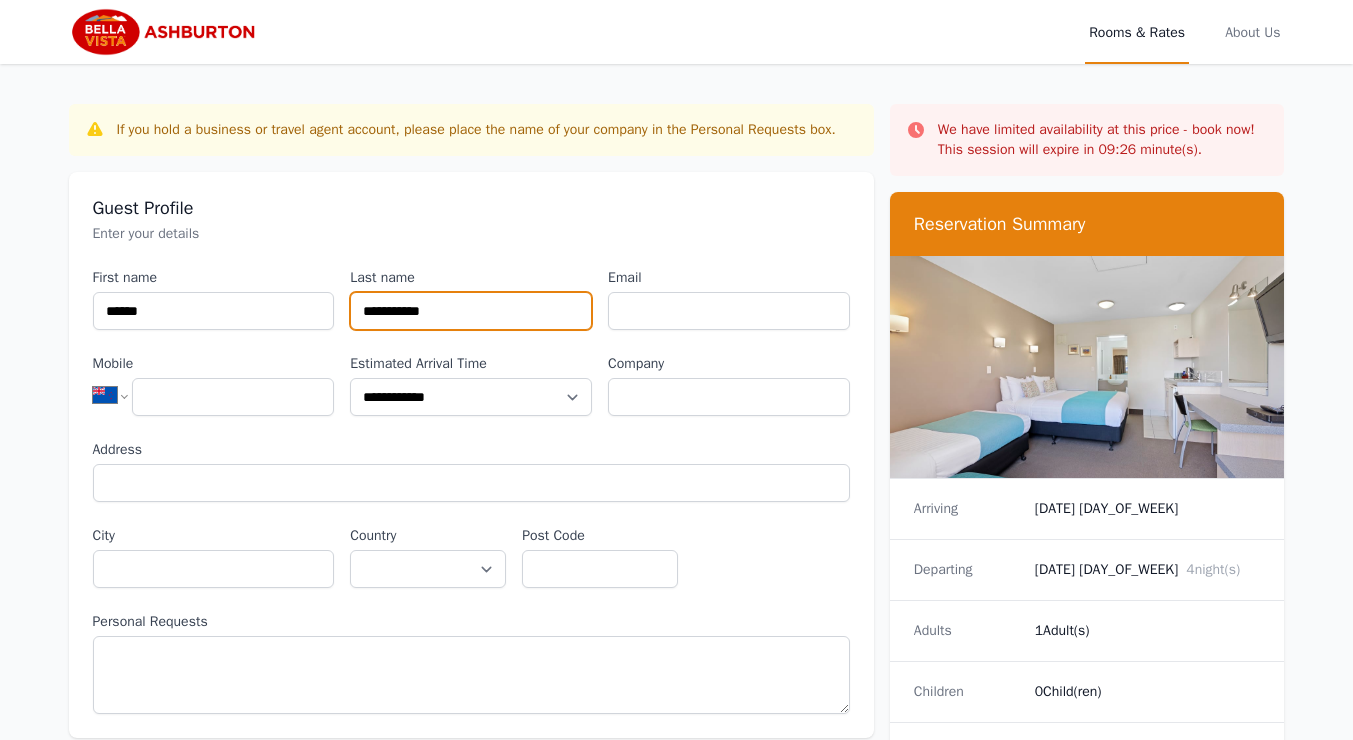 type on "**********" 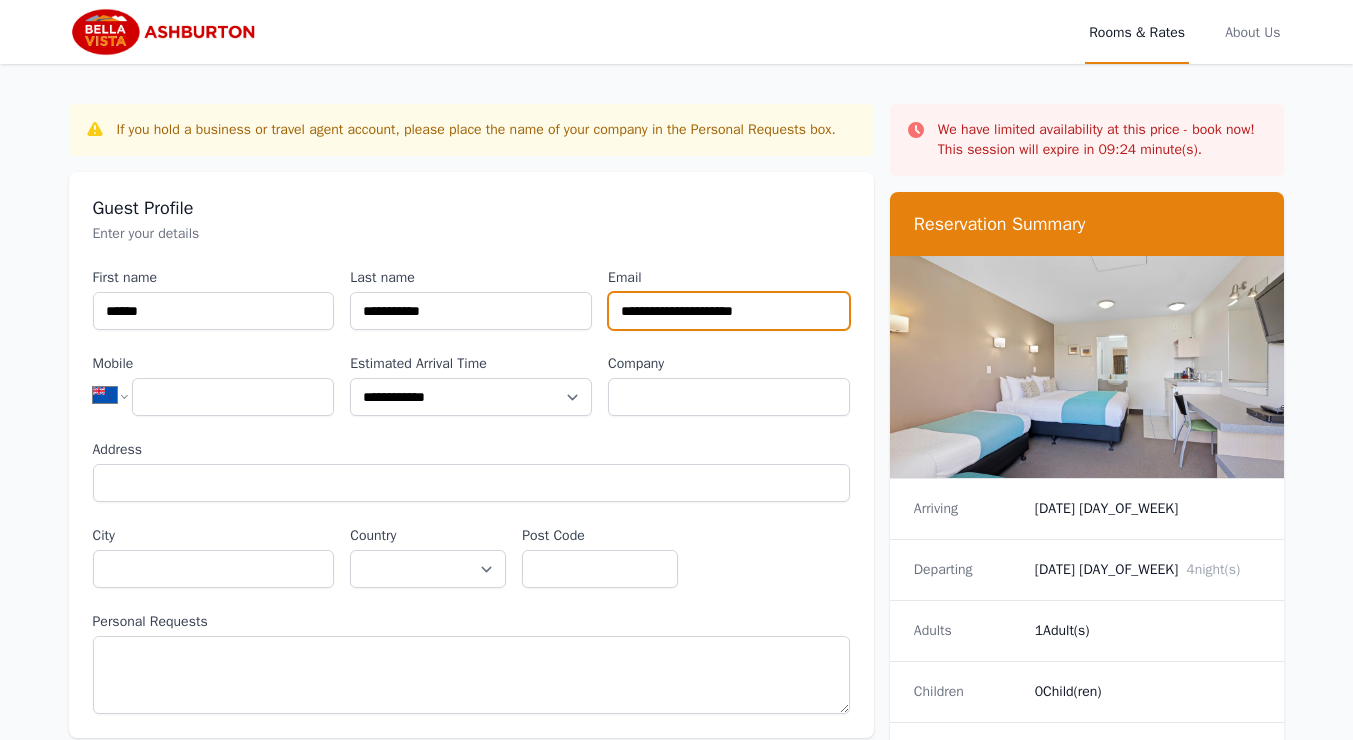 type on "**********" 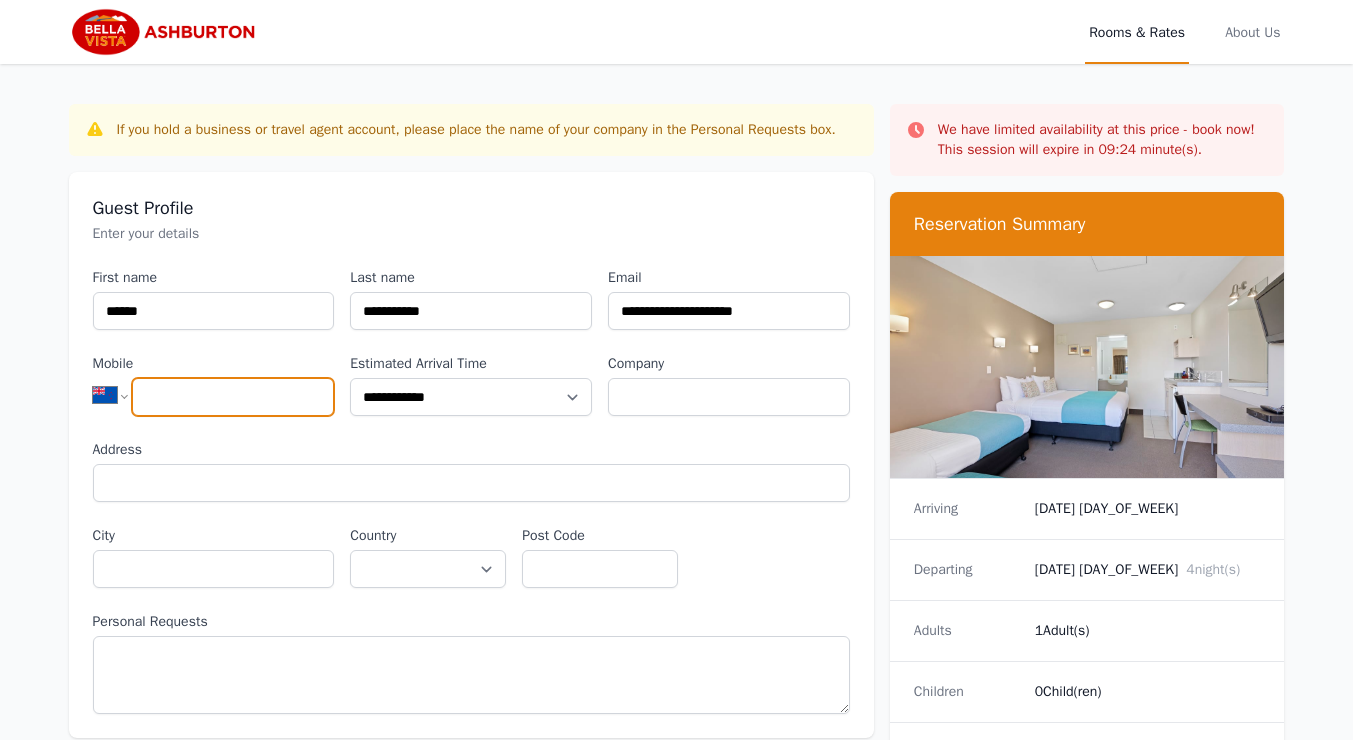 click on "Mobile" at bounding box center [233, 397] 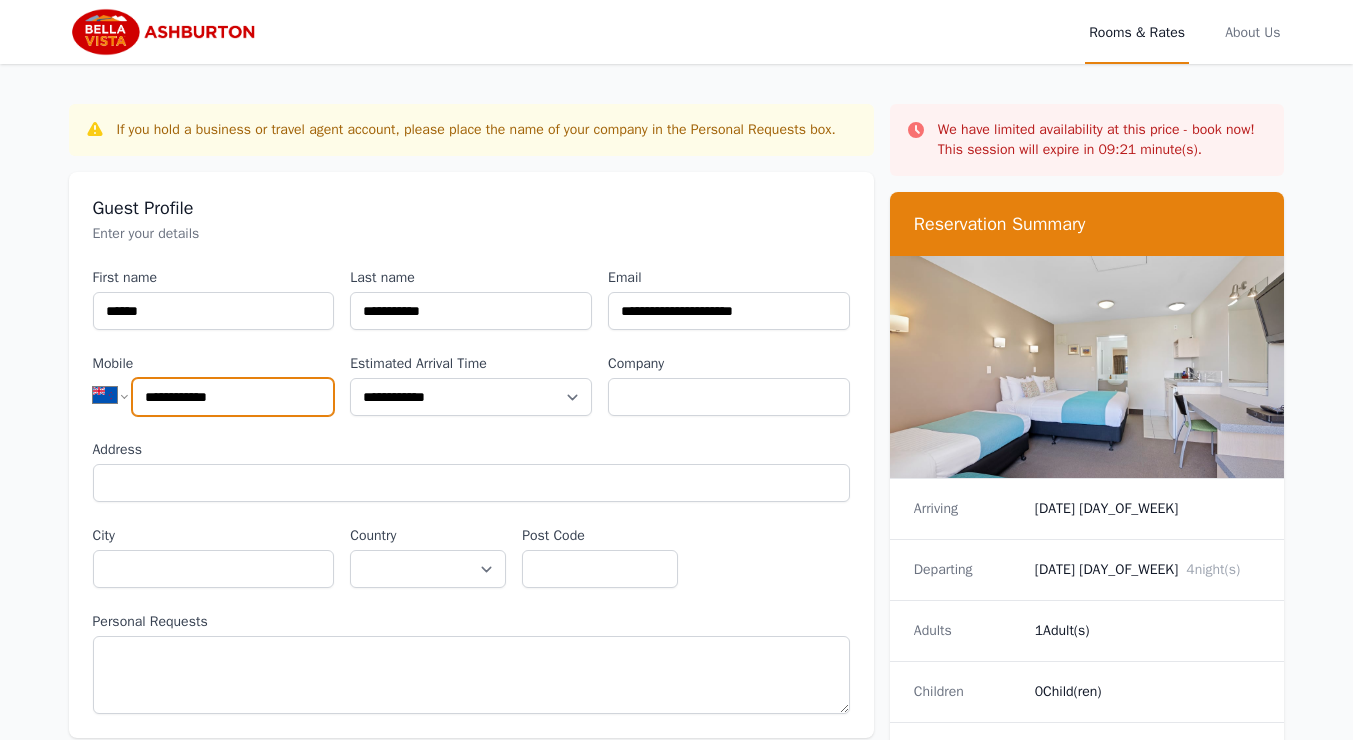 type on "**********" 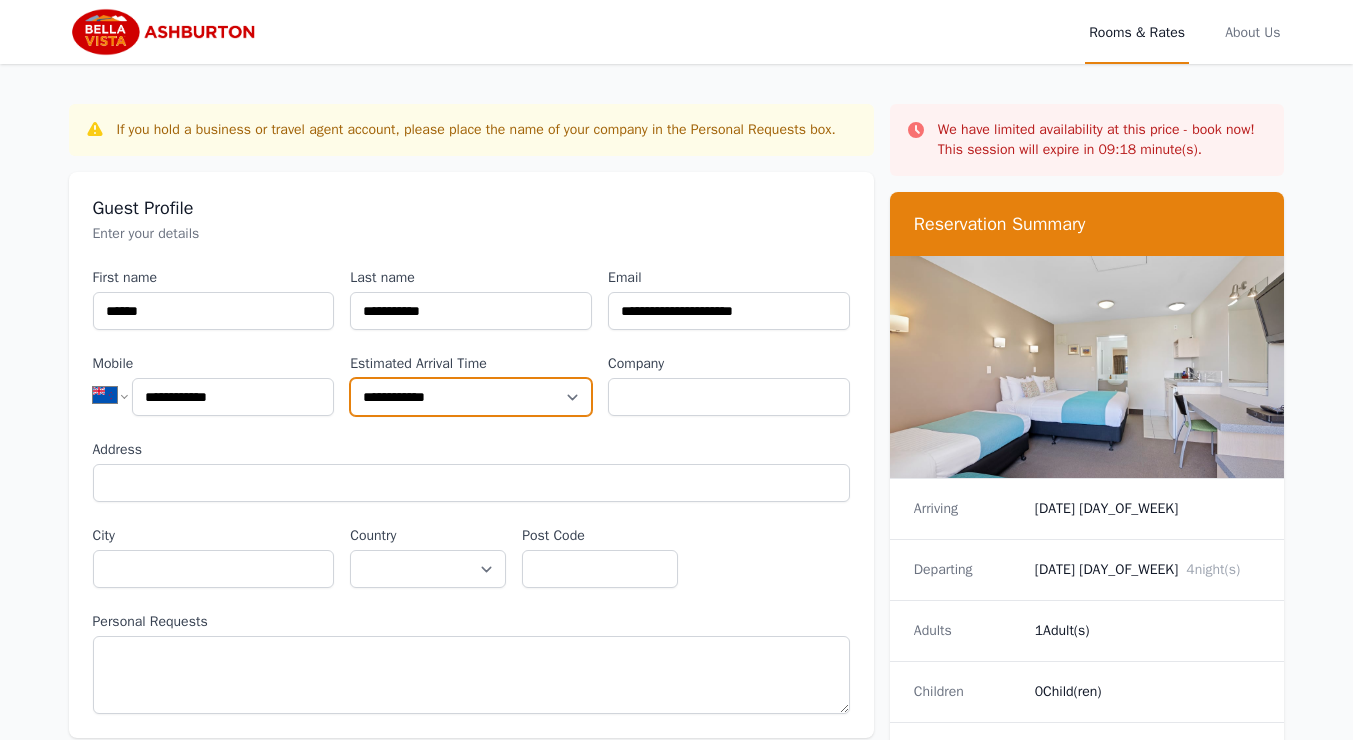 select on "**********" 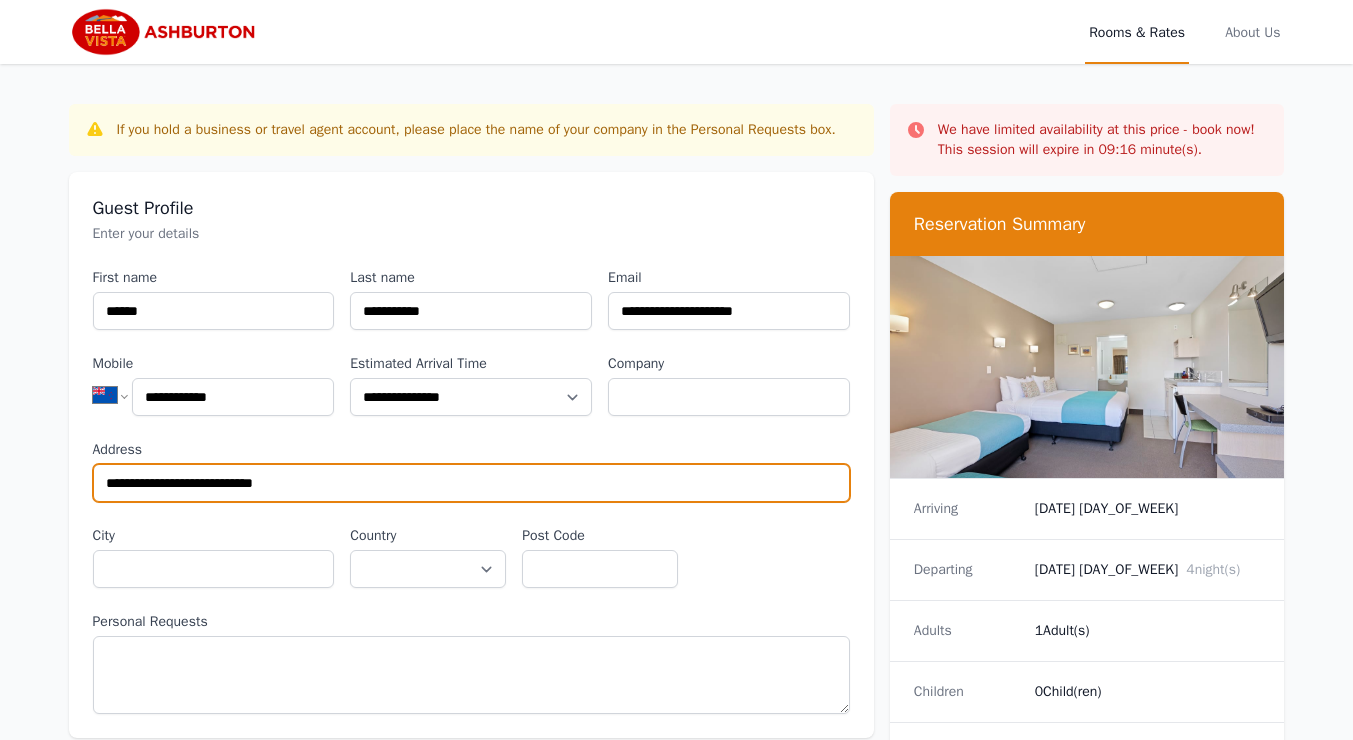 type on "**********" 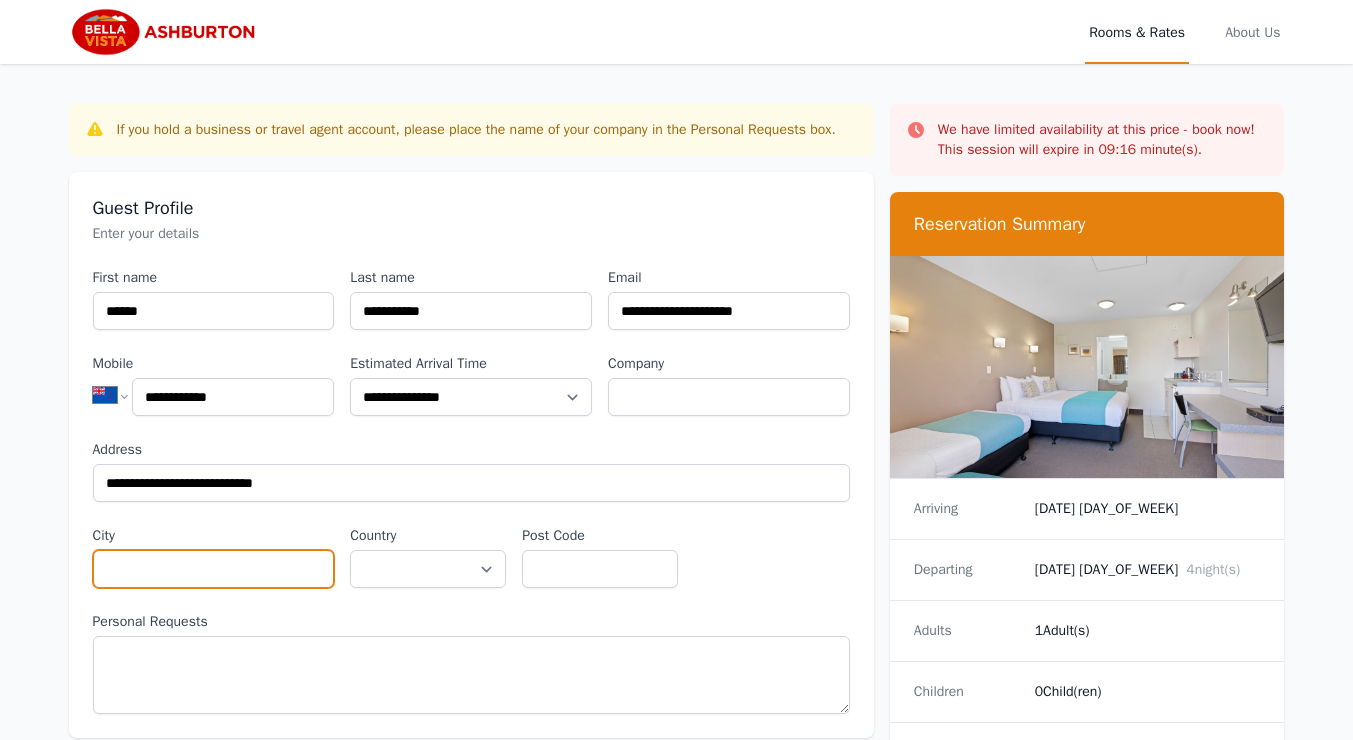 click on "City" at bounding box center [214, 569] 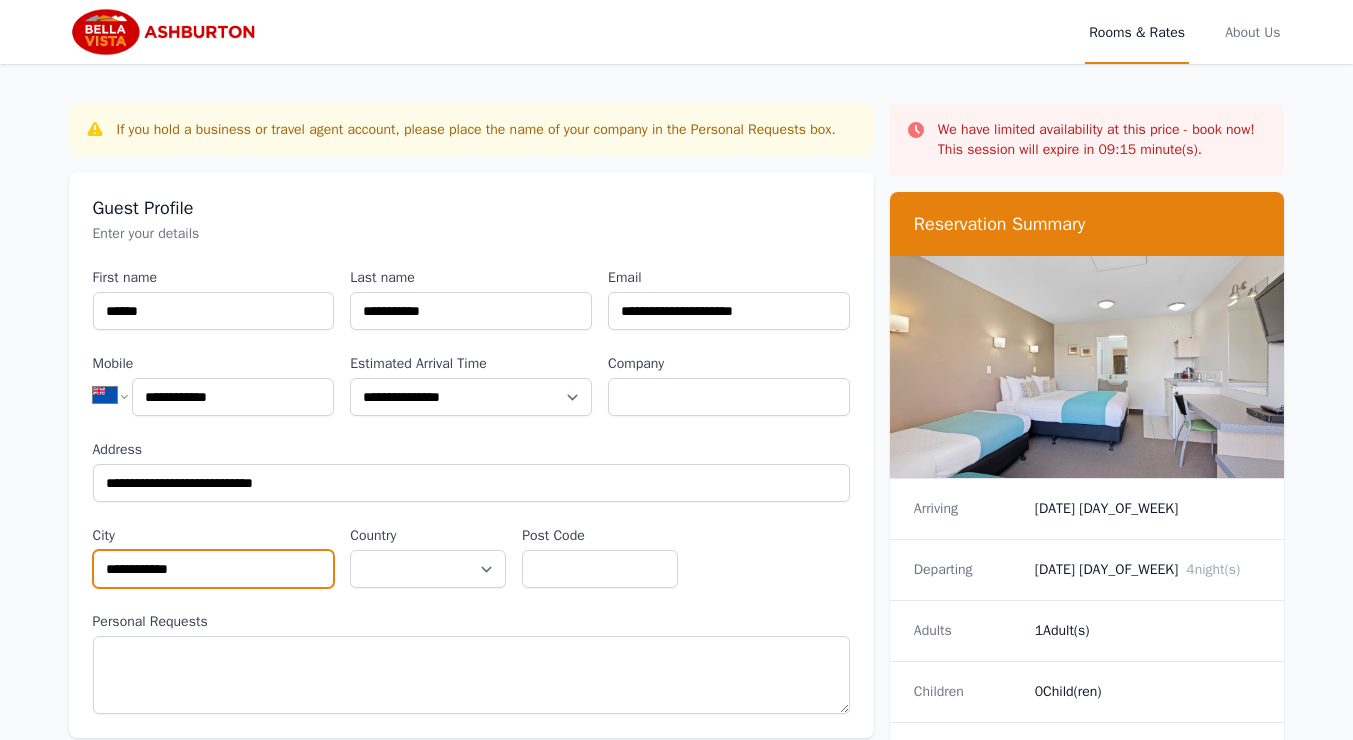type on "**********" 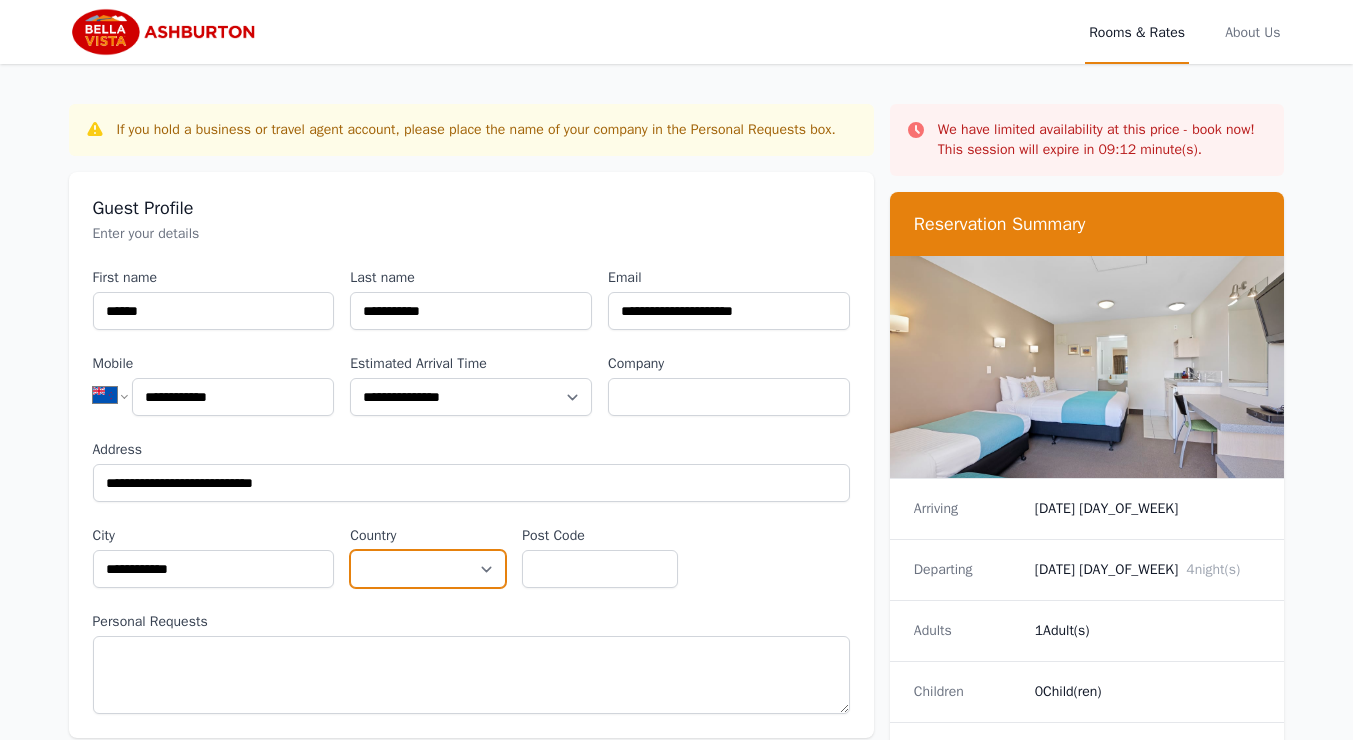select on "**********" 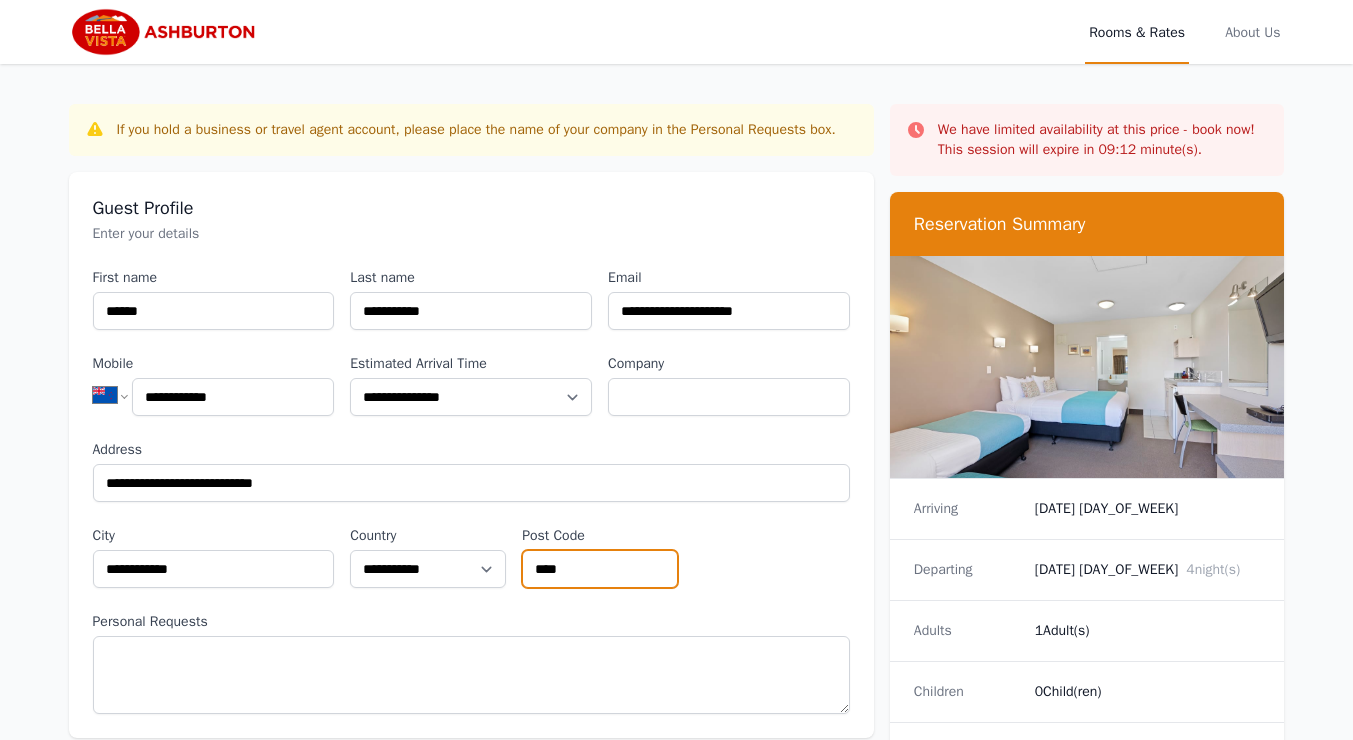 type on "****" 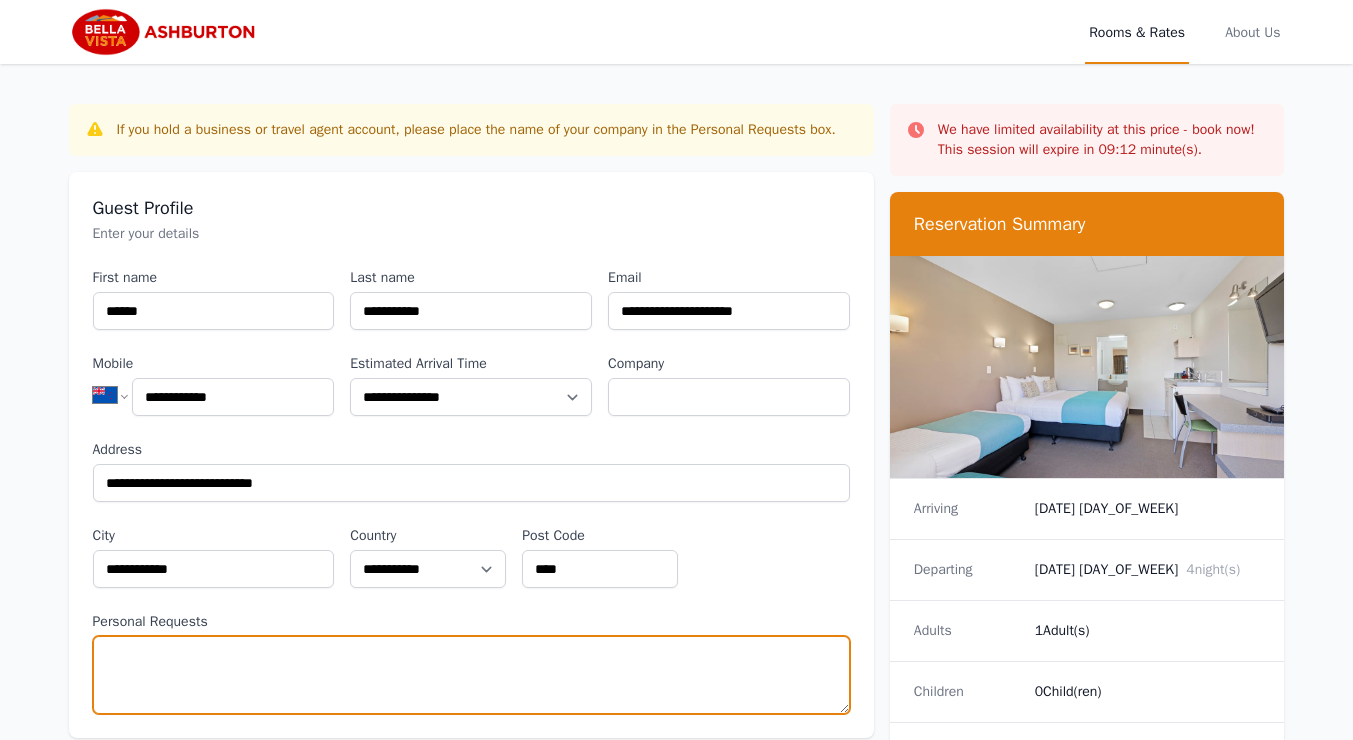 click on "Personal Requests" at bounding box center [471, 675] 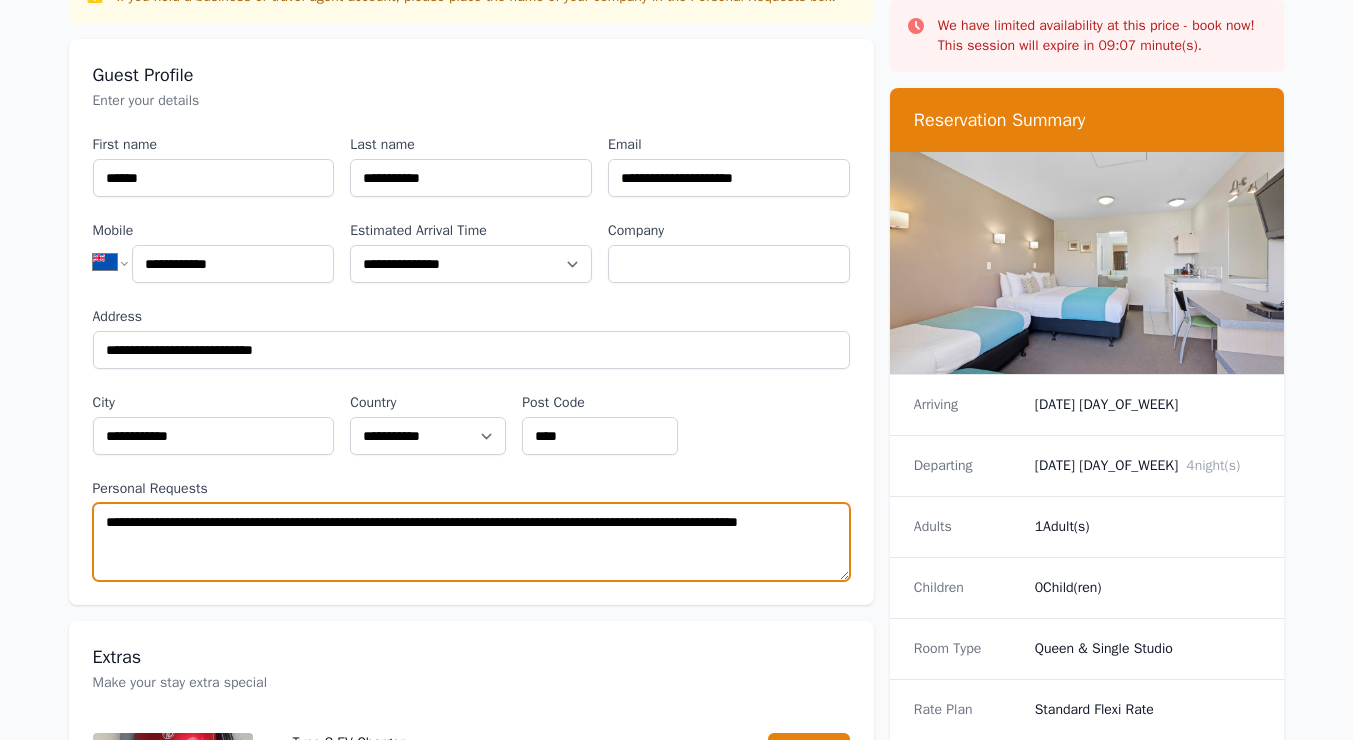 scroll, scrollTop: 135, scrollLeft: 0, axis: vertical 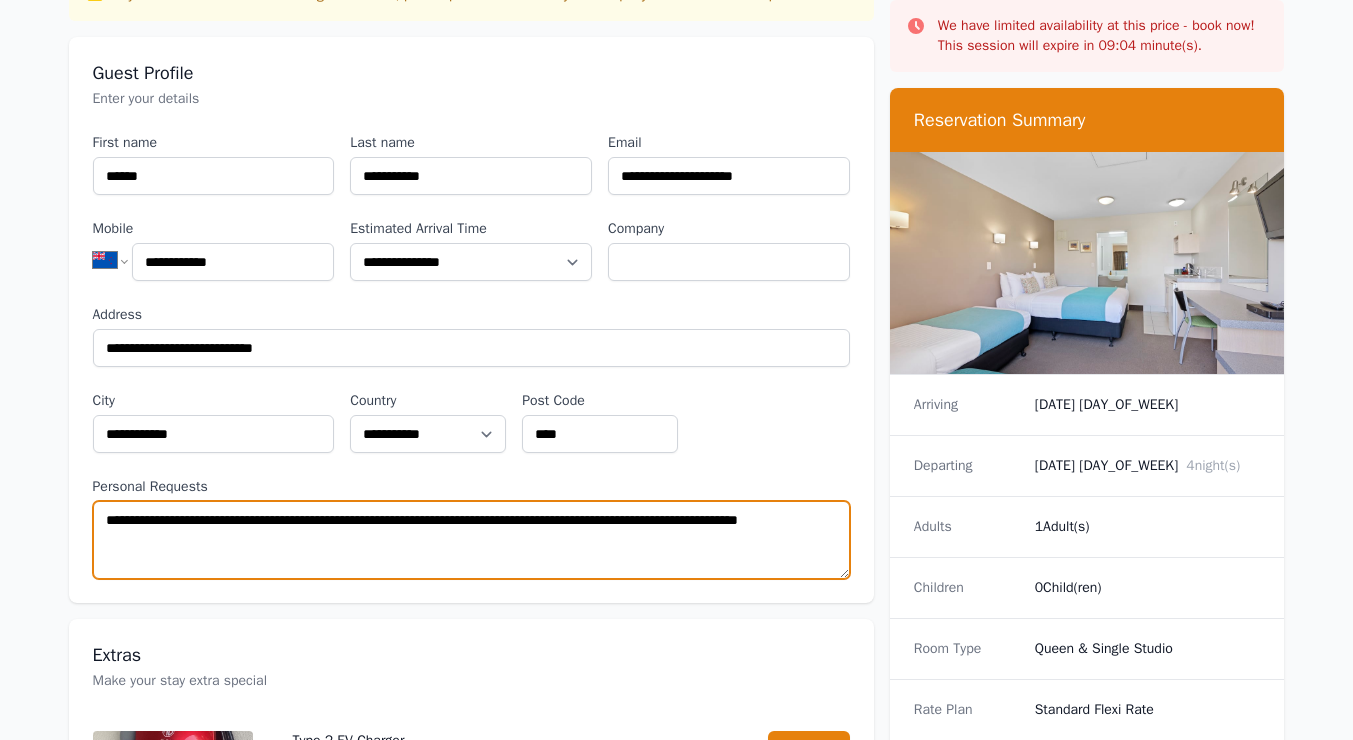click on "**********" at bounding box center (471, 540) 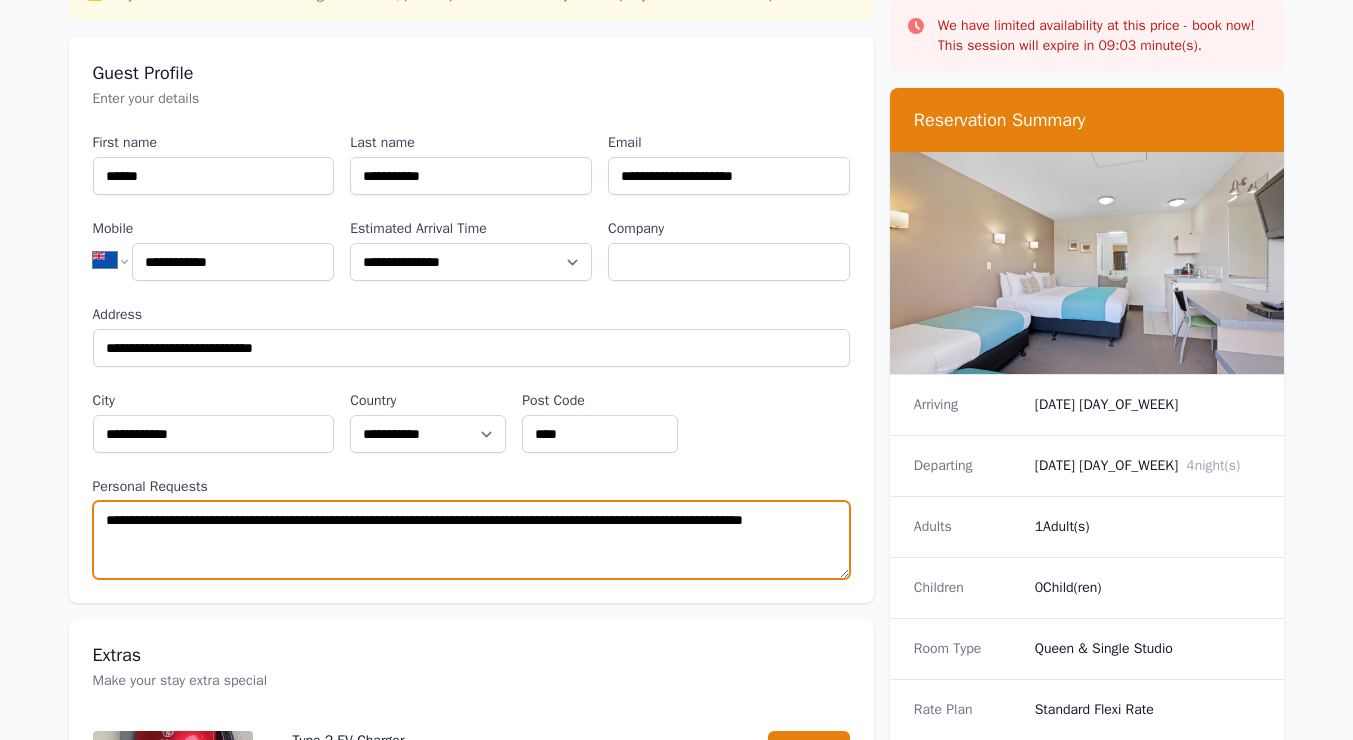 click on "**********" at bounding box center (471, 540) 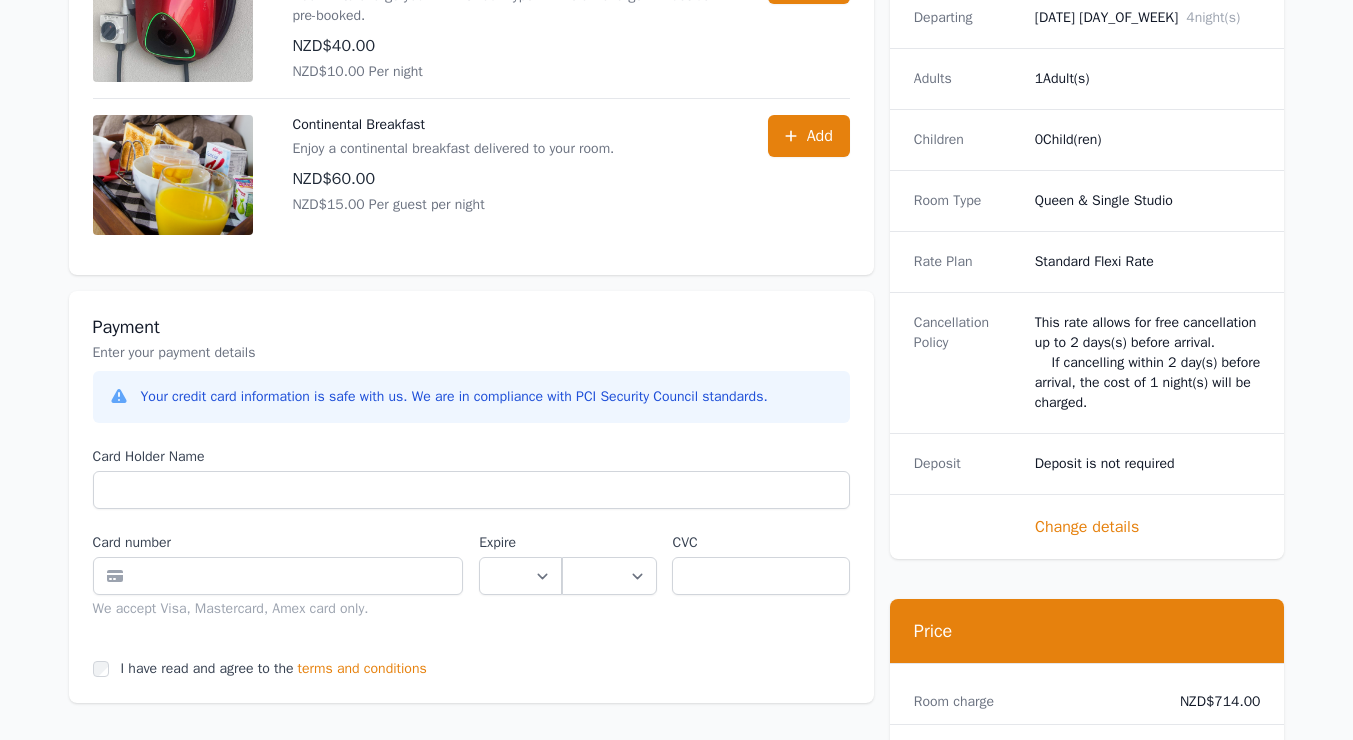 scroll, scrollTop: 912, scrollLeft: 0, axis: vertical 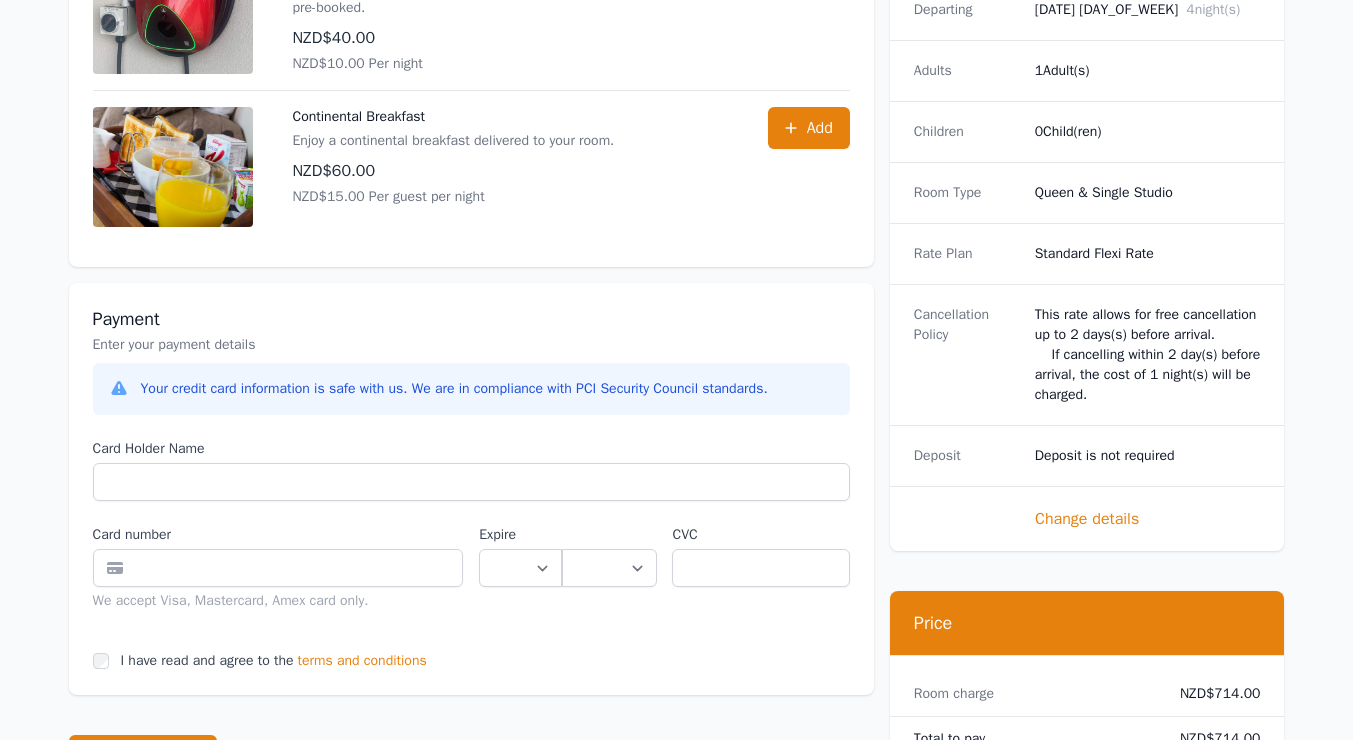 type on "**********" 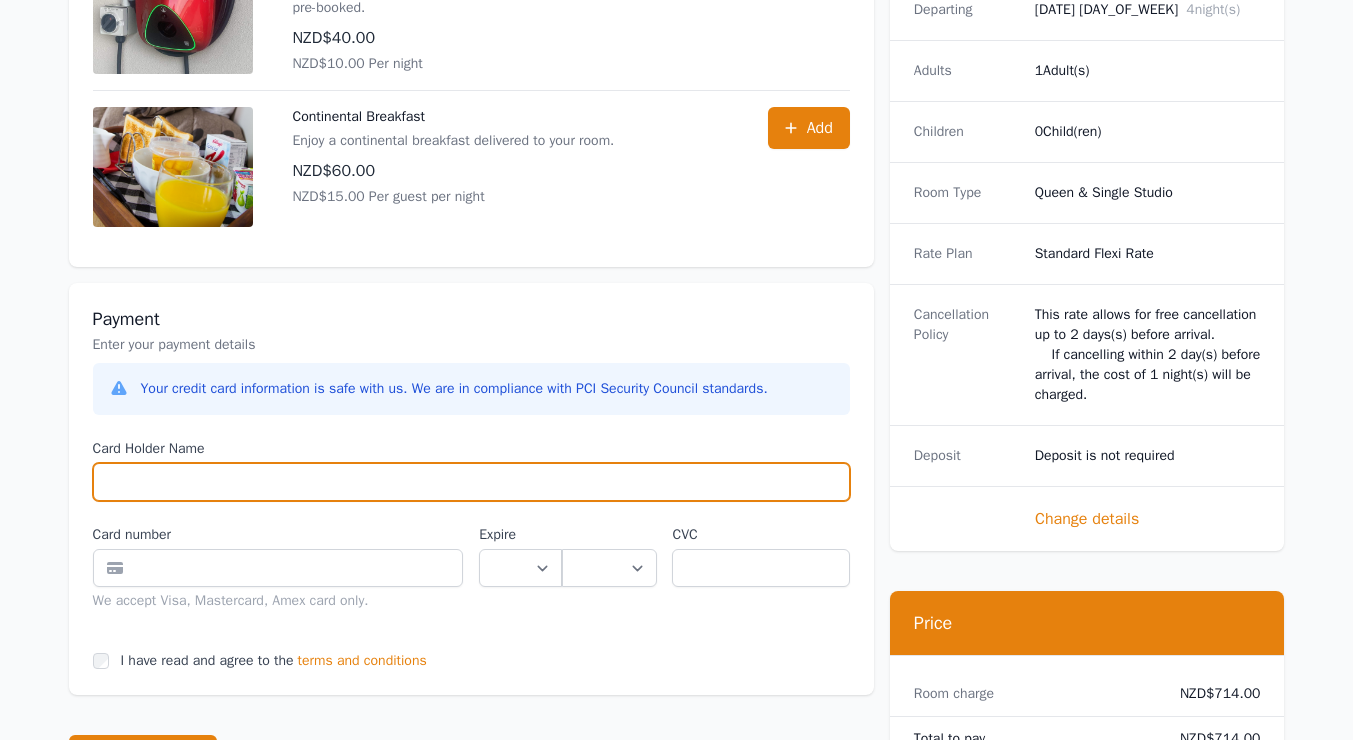 click on "Card Holder Name" at bounding box center (471, 482) 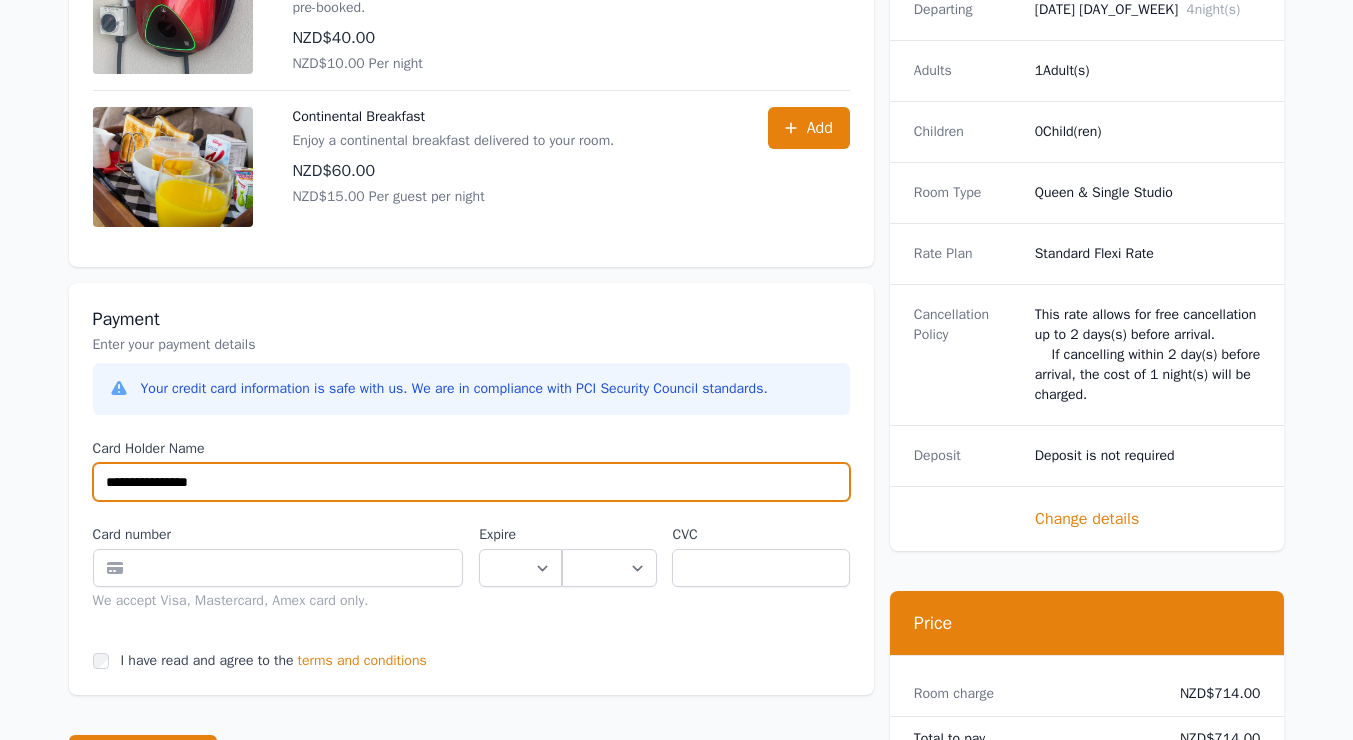 type on "**********" 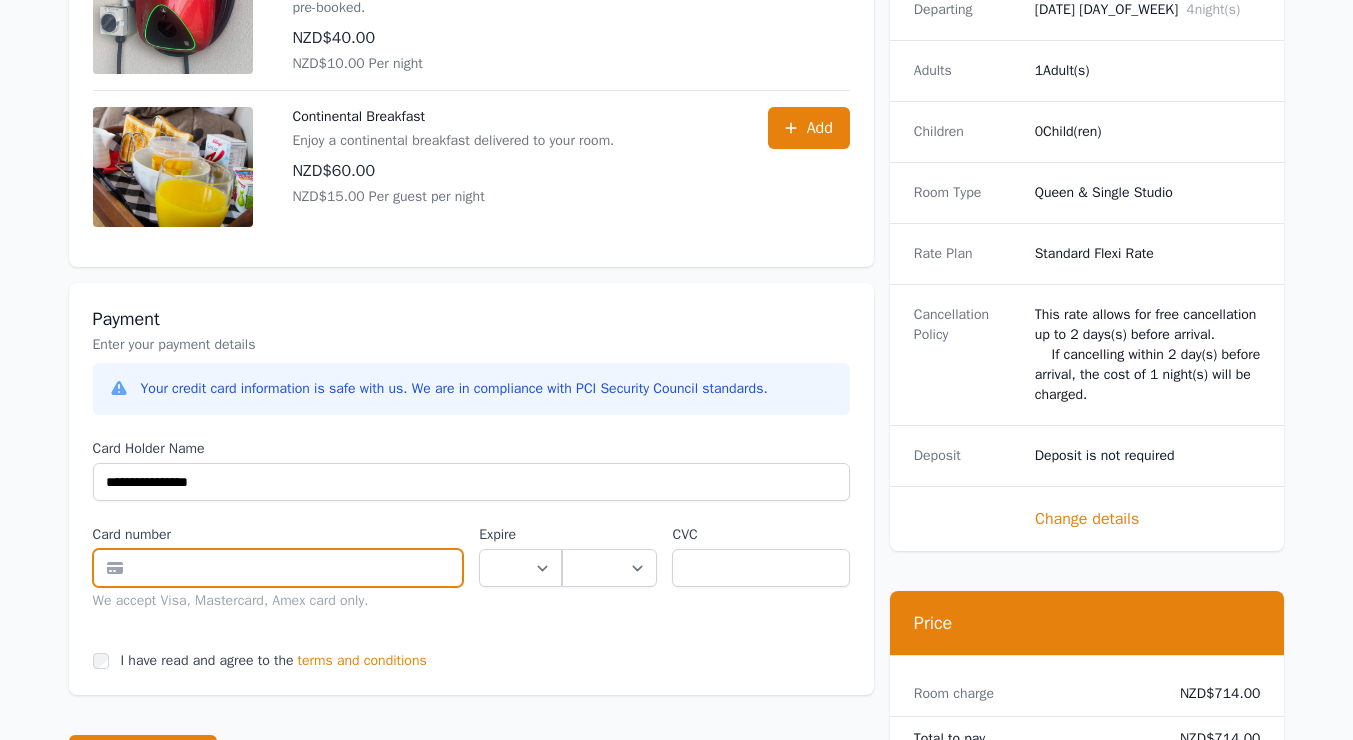 click at bounding box center [278, 568] 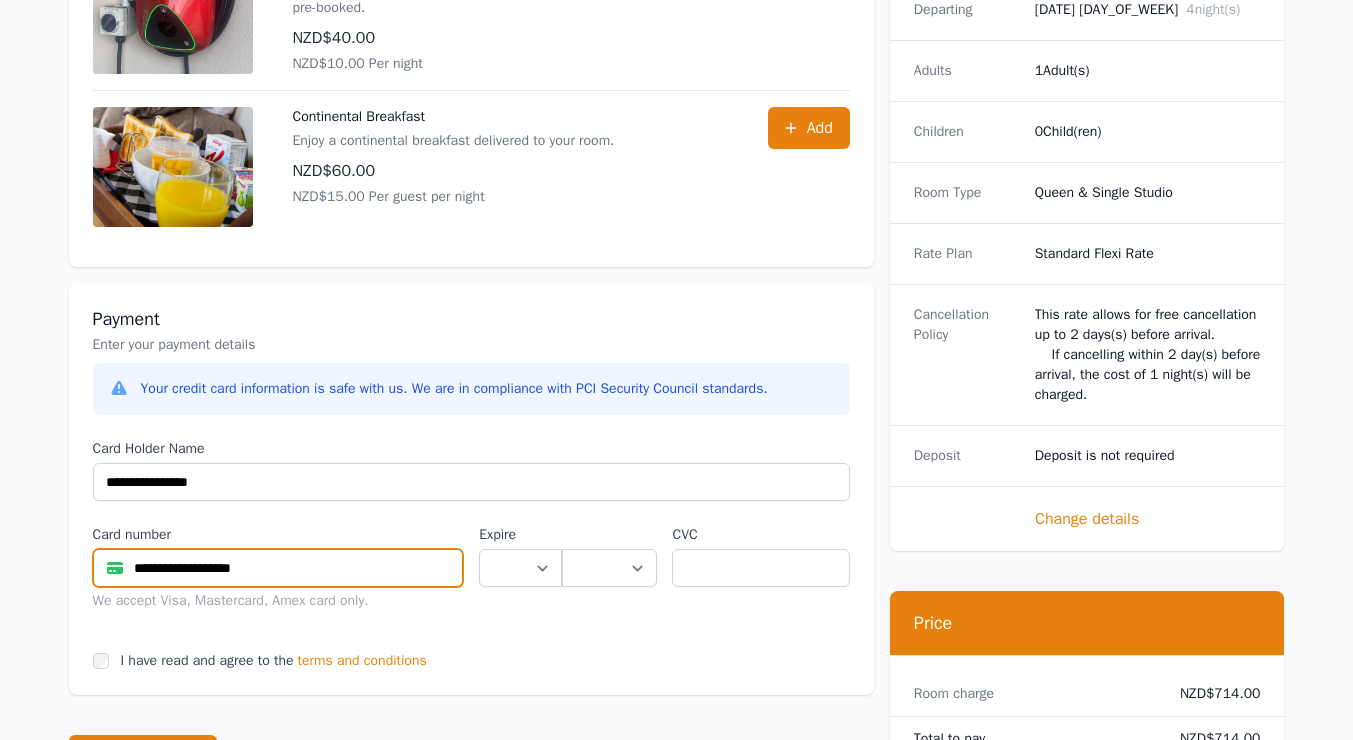 type on "**********" 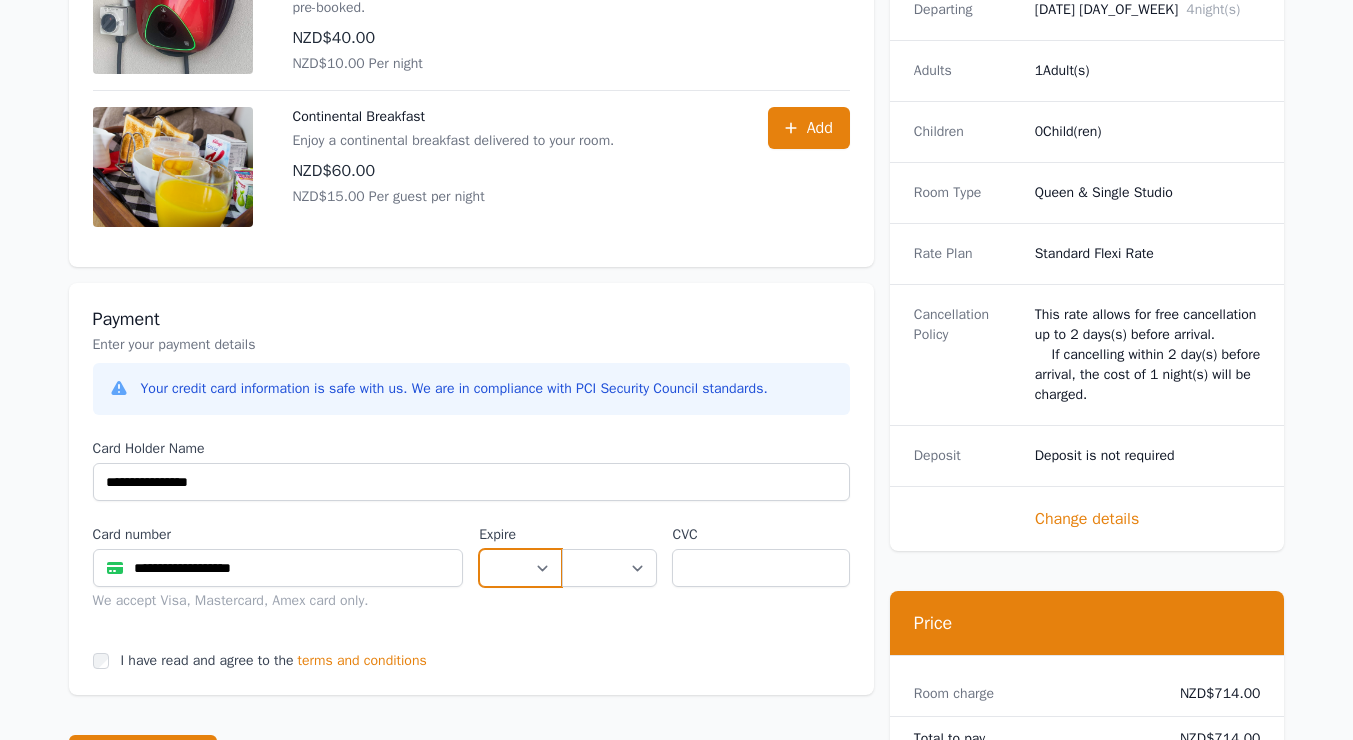 select on "**" 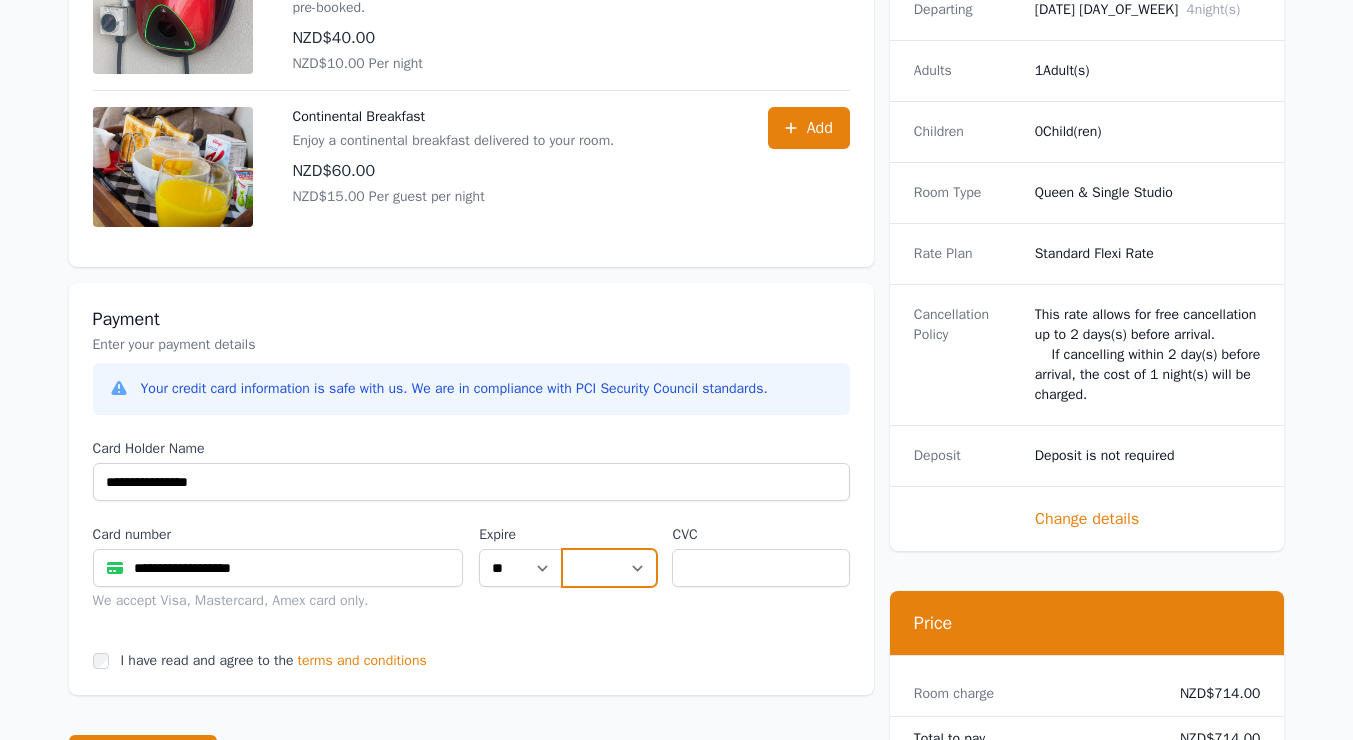 select on "**" 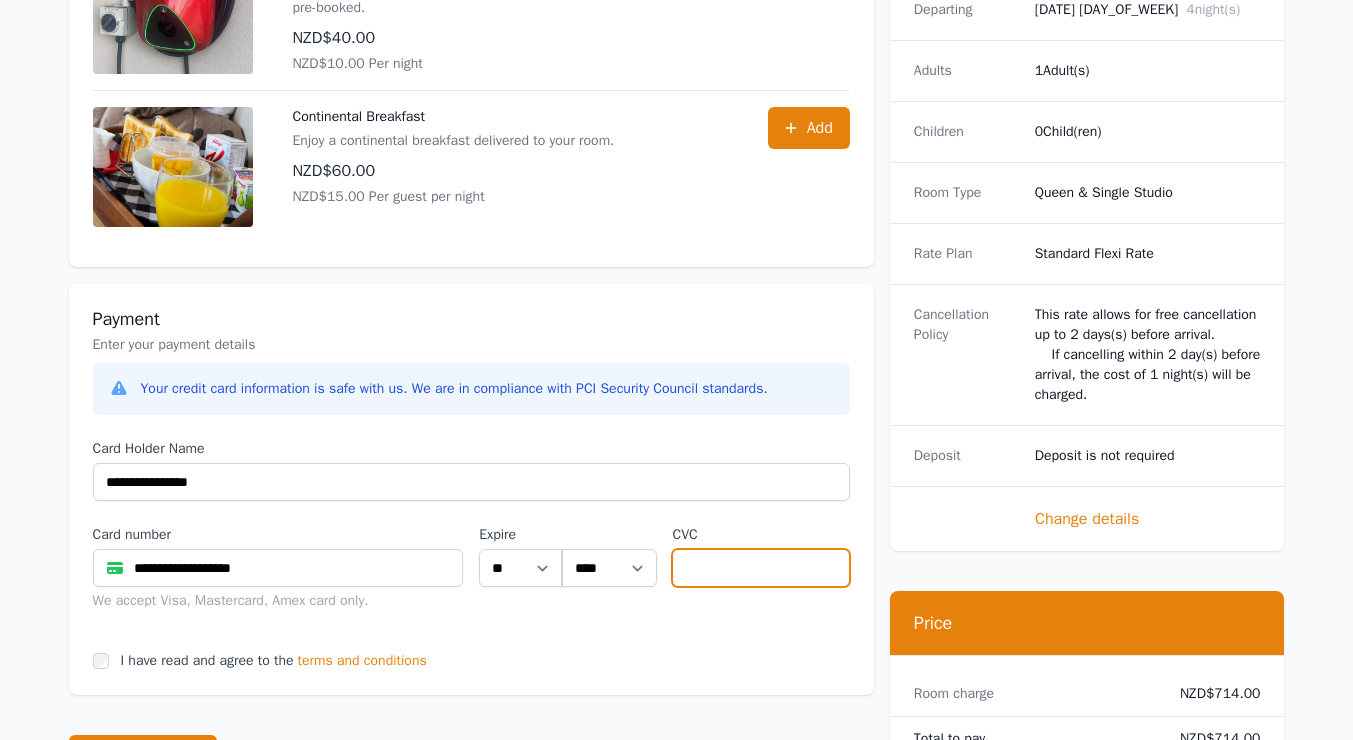 click at bounding box center [760, 568] 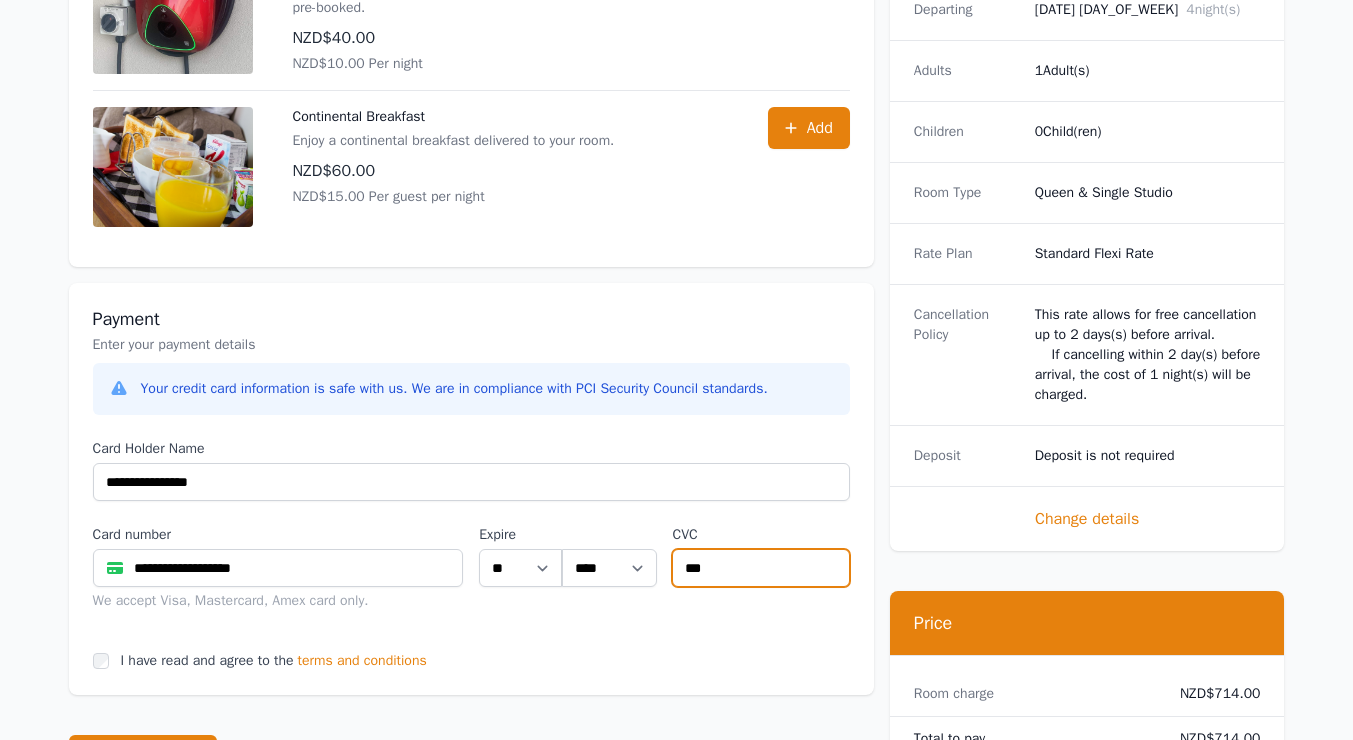 type on "***" 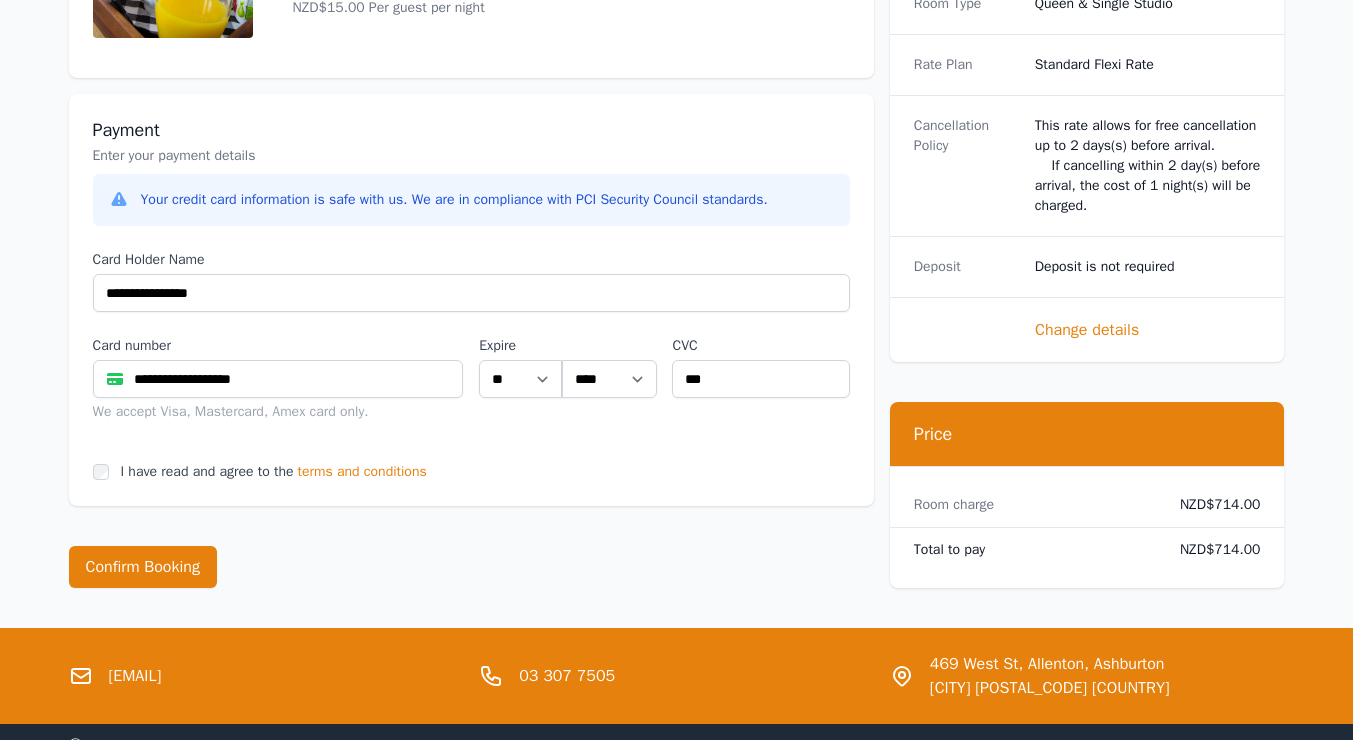 scroll, scrollTop: 1131, scrollLeft: 0, axis: vertical 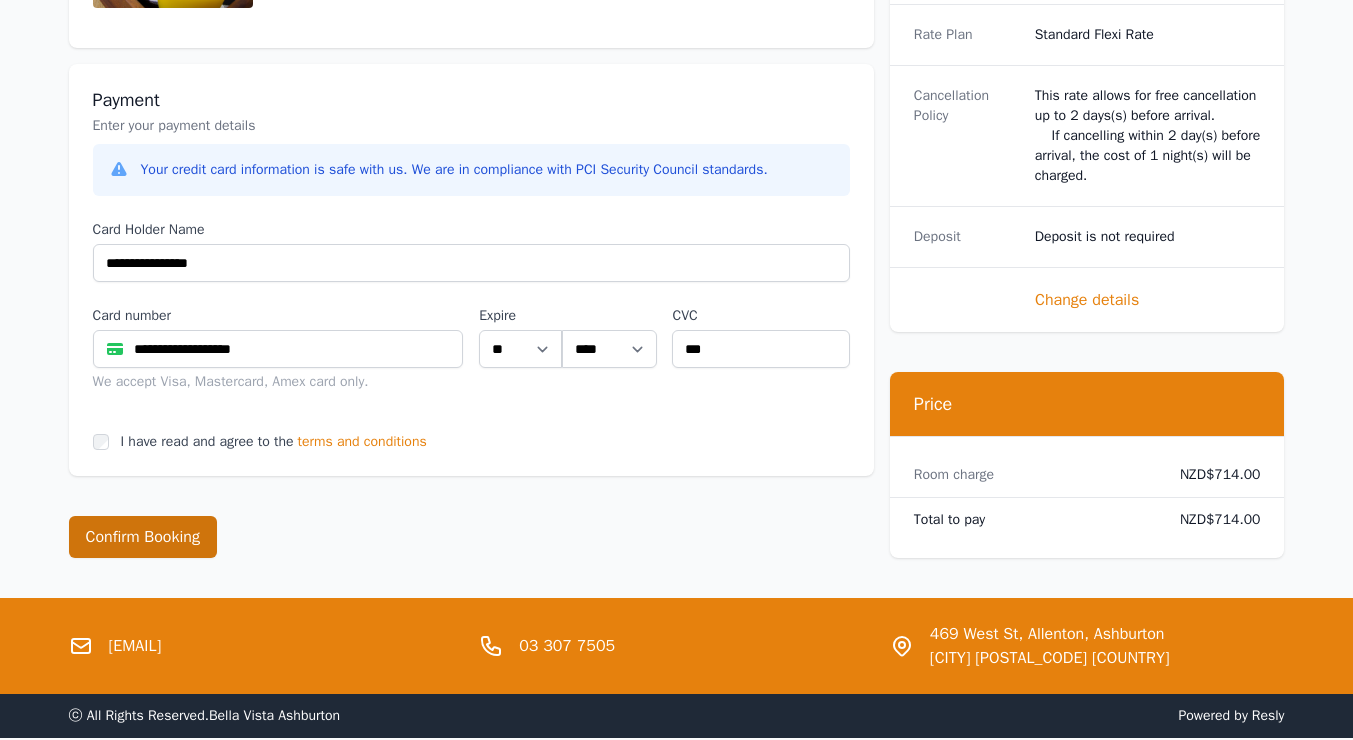 click on "Confirm Booking" at bounding box center [143, 537] 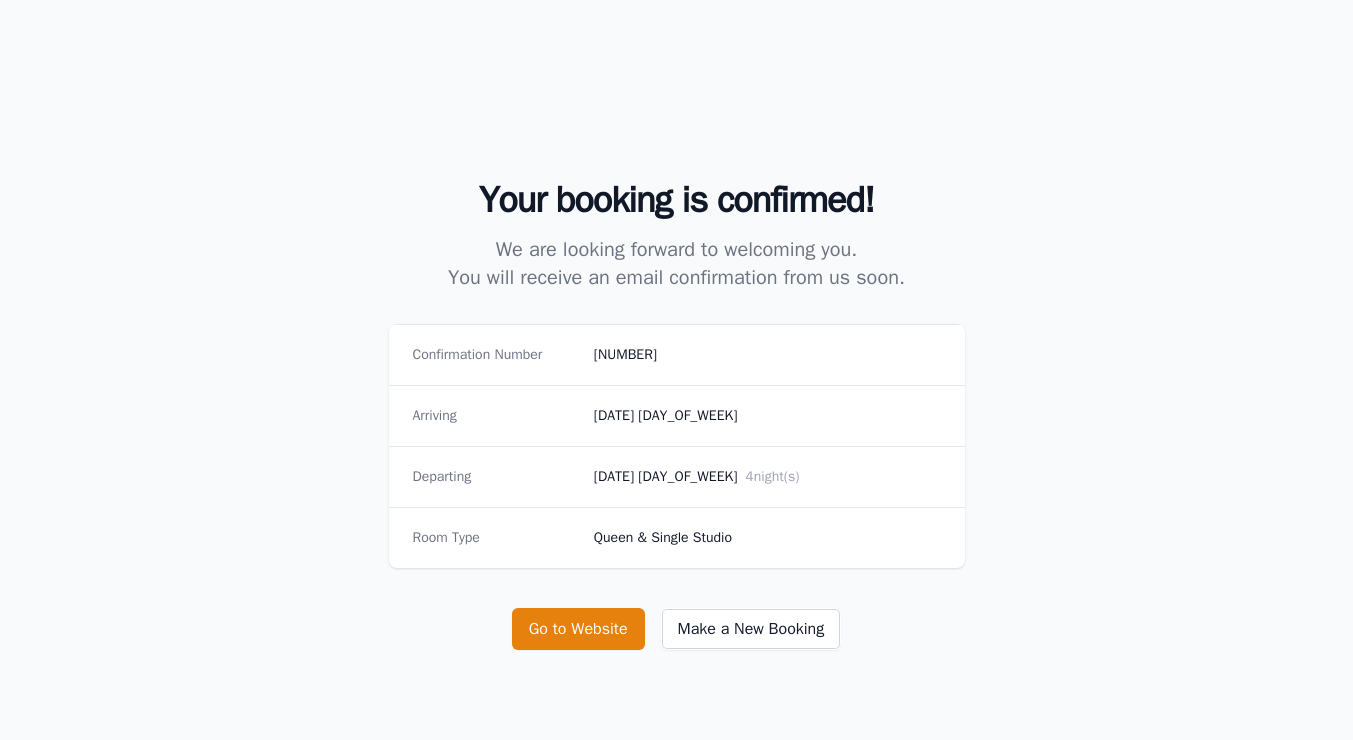 scroll, scrollTop: 86, scrollLeft: 0, axis: vertical 